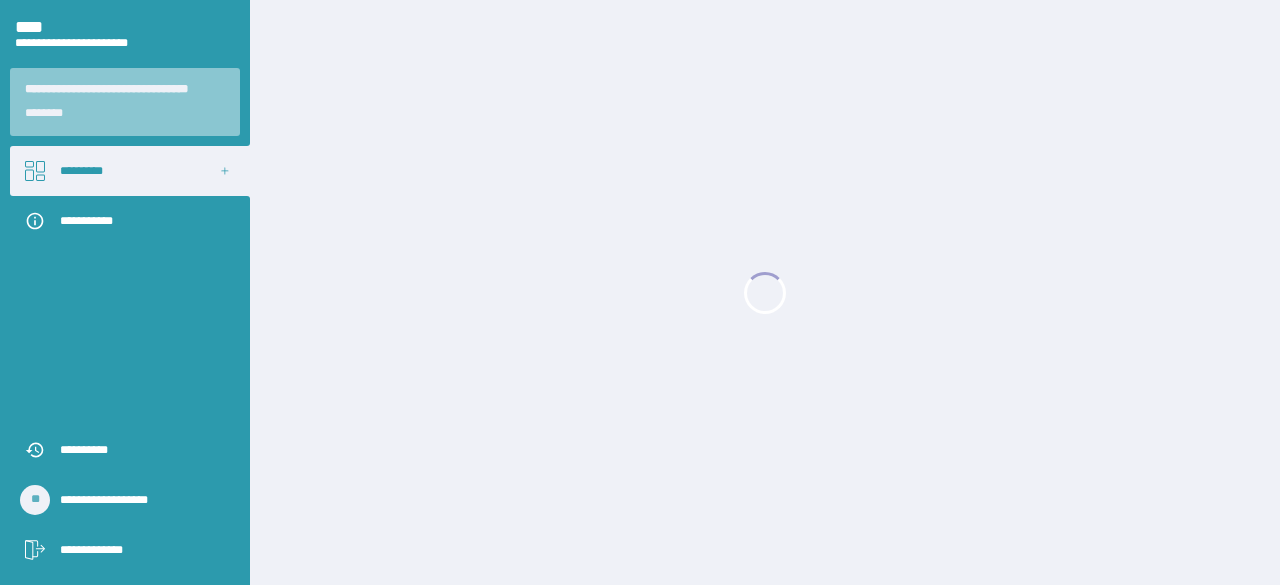 scroll, scrollTop: 0, scrollLeft: 0, axis: both 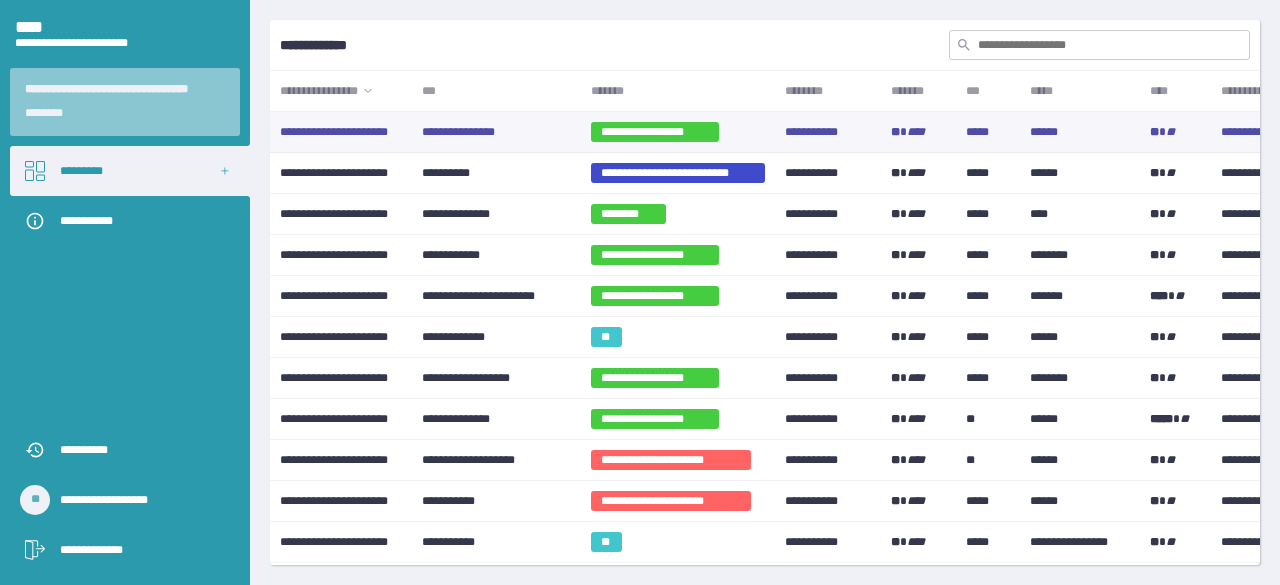 click on "**********" at bounding box center (655, 132) 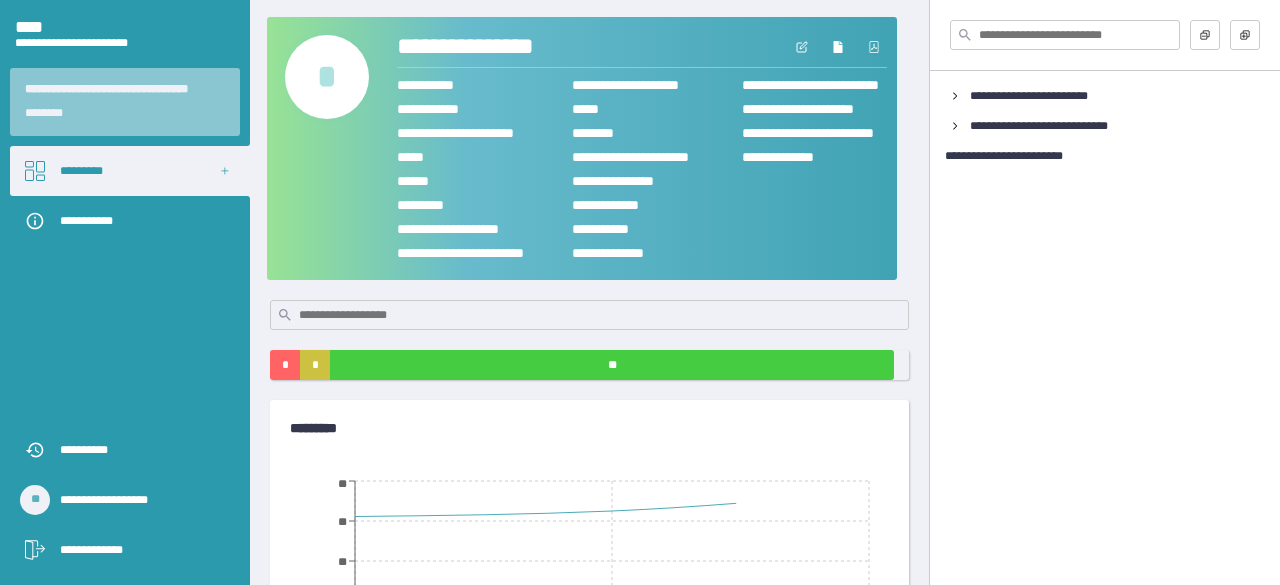 click on "*" at bounding box center [327, 77] 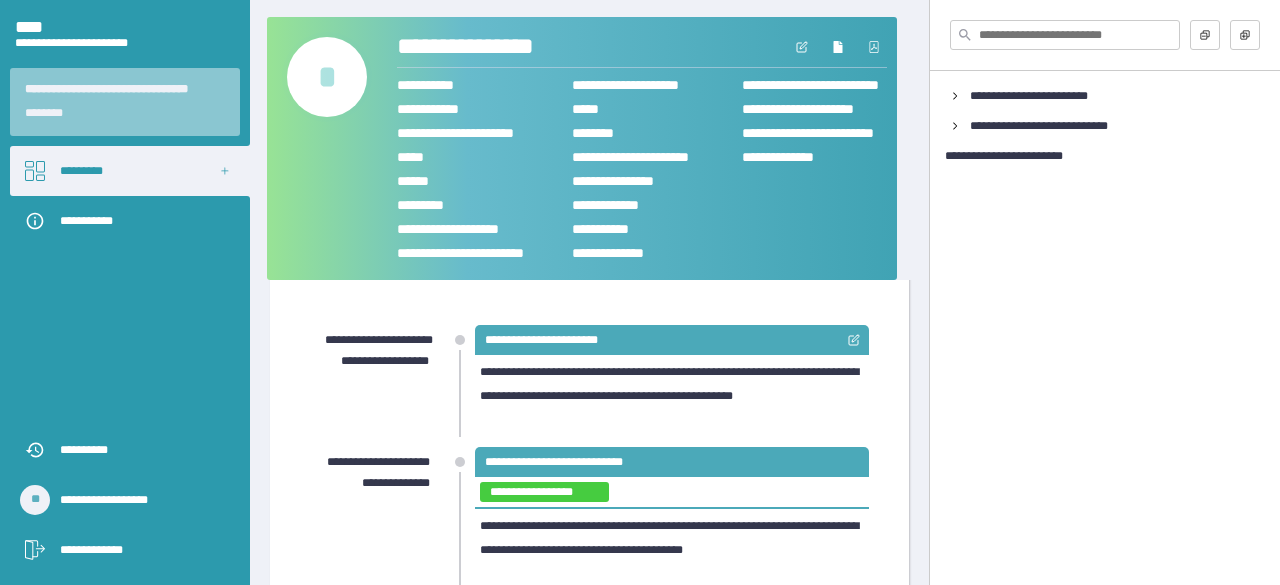 scroll, scrollTop: 100, scrollLeft: 0, axis: vertical 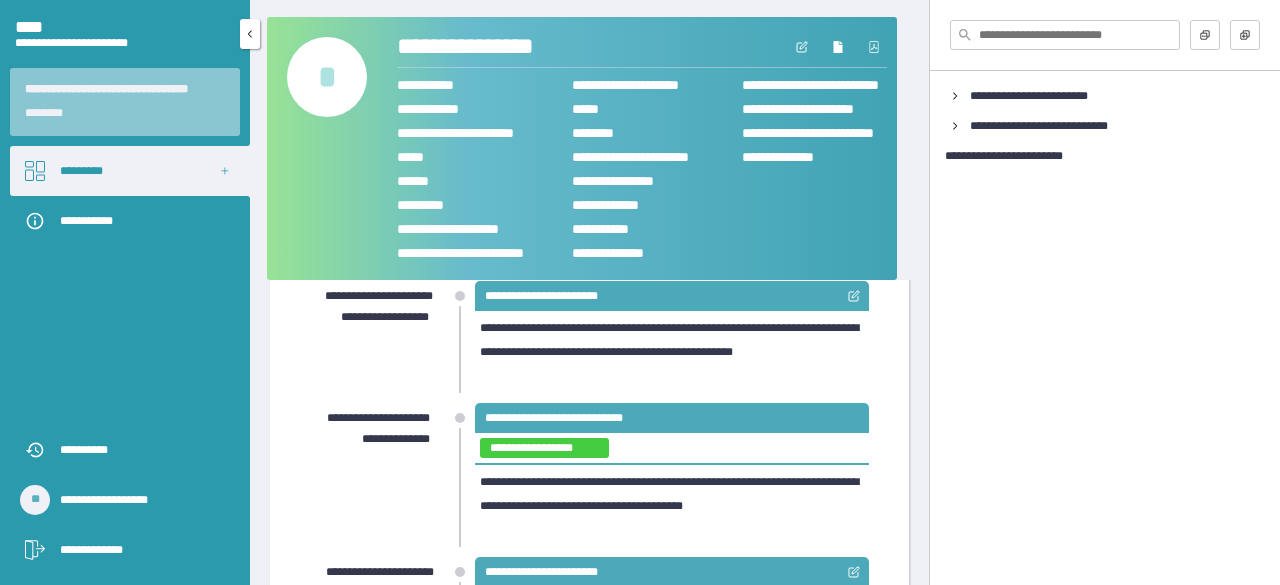 click on "*********" at bounding box center [130, 171] 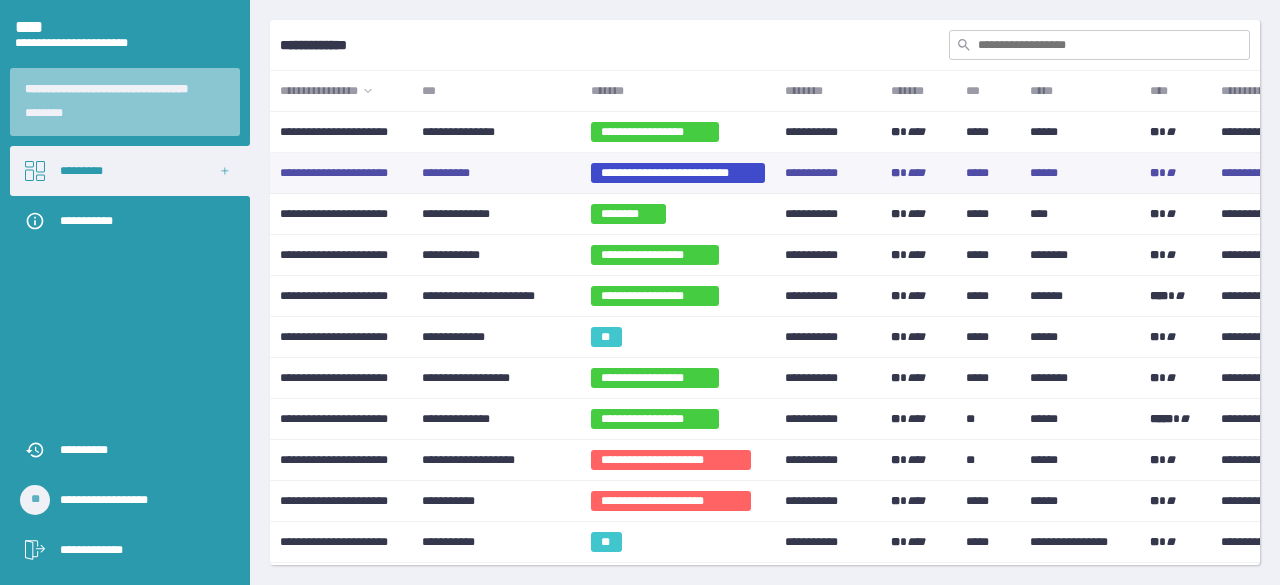 click on "**********" at bounding box center (678, 173) 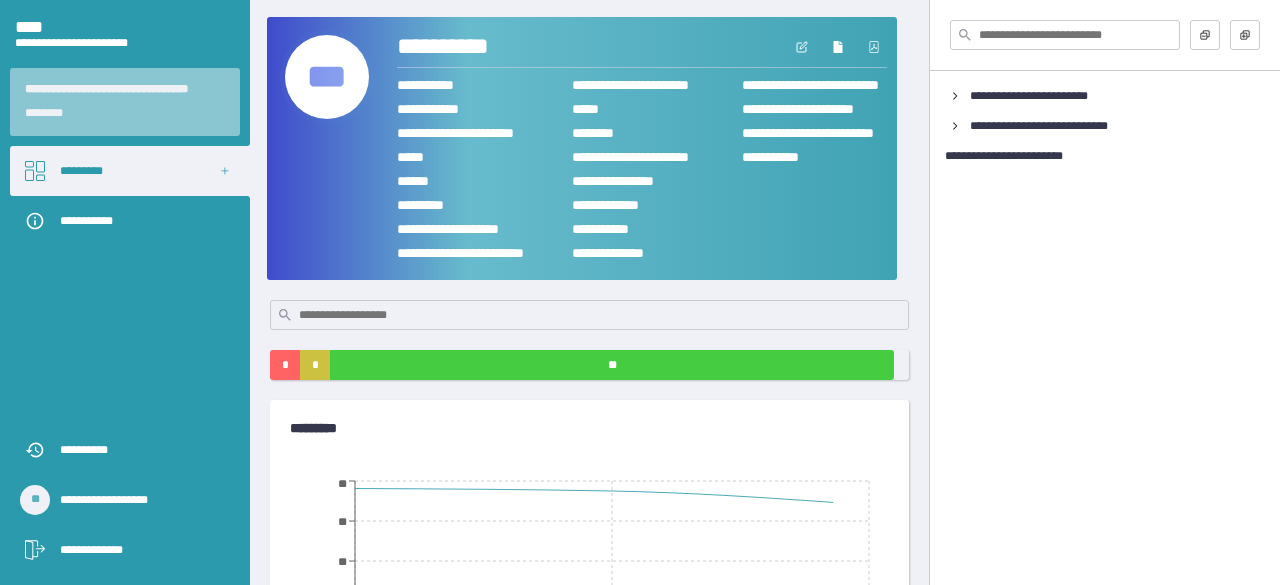 click on "***" at bounding box center (327, 77) 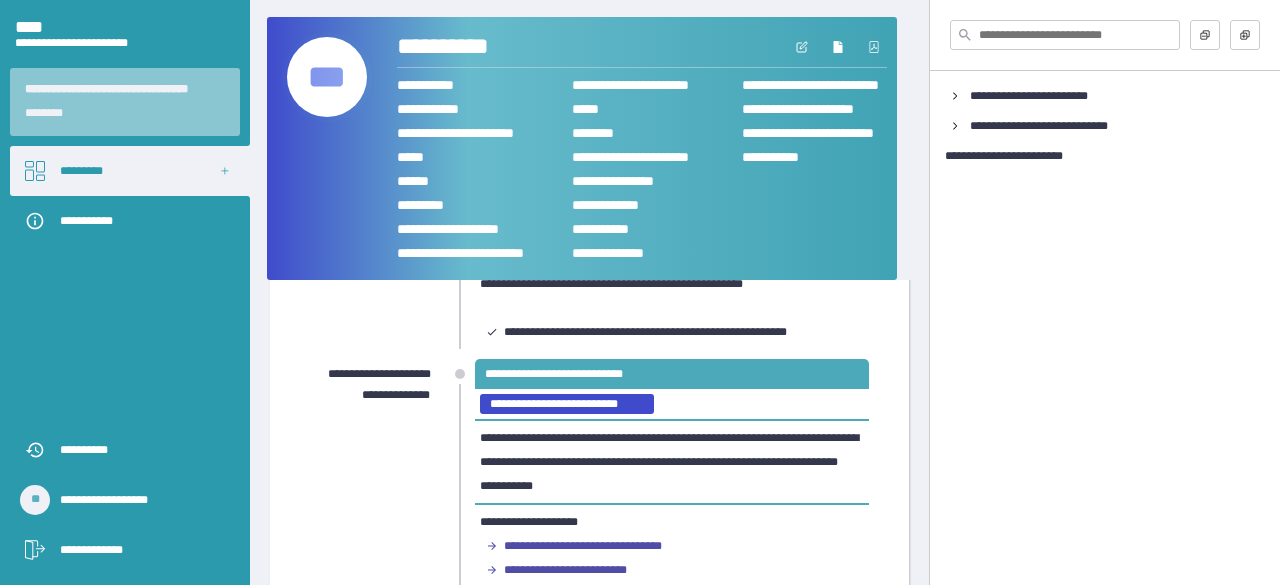 scroll, scrollTop: 200, scrollLeft: 0, axis: vertical 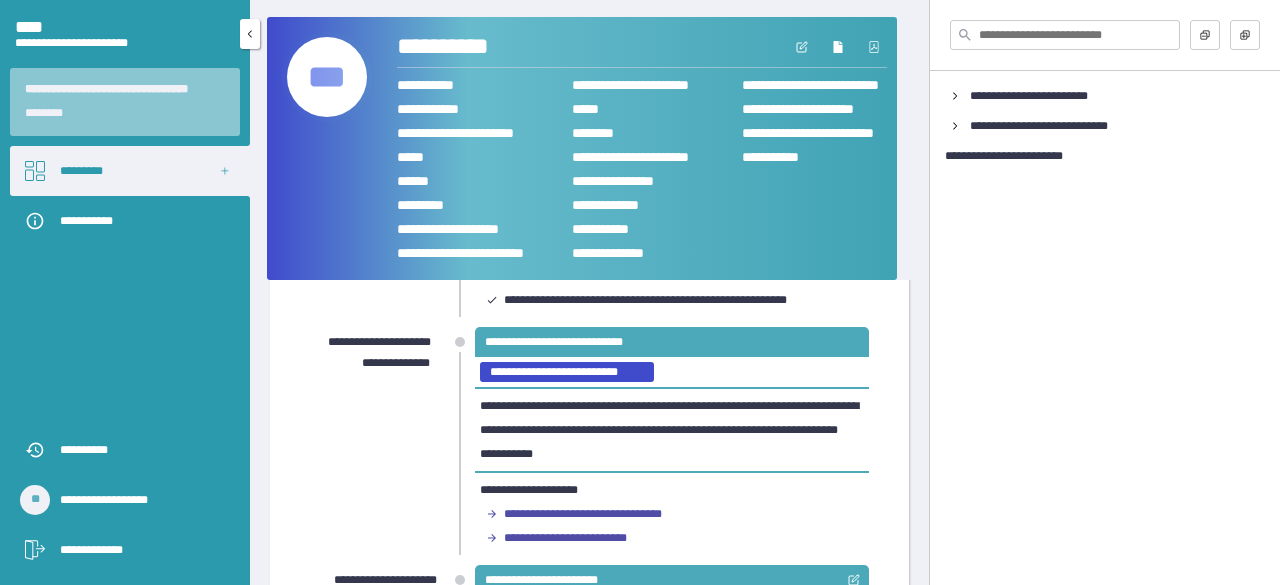 click on "*********" at bounding box center (130, 171) 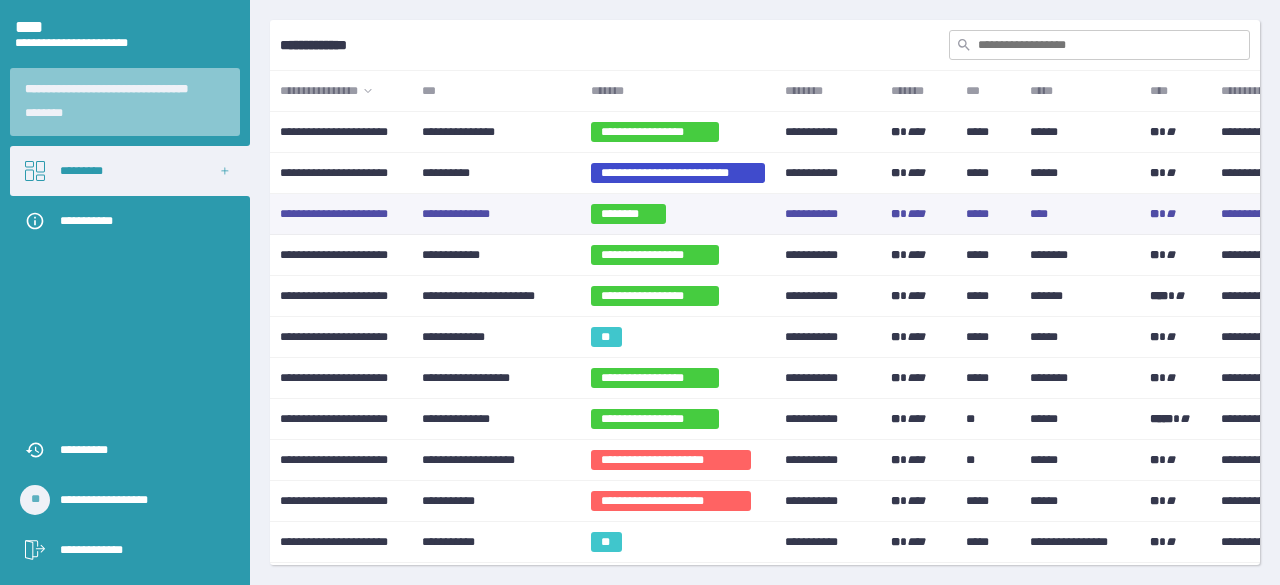 click on "**********" at bounding box center (496, 214) 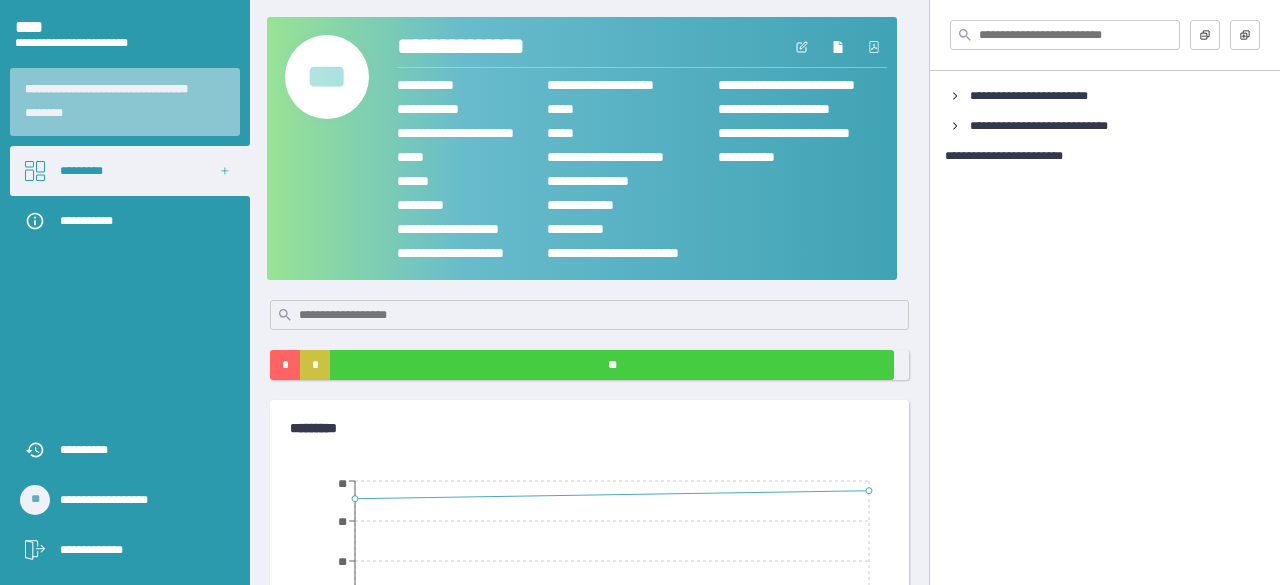 click on "***" at bounding box center (327, 77) 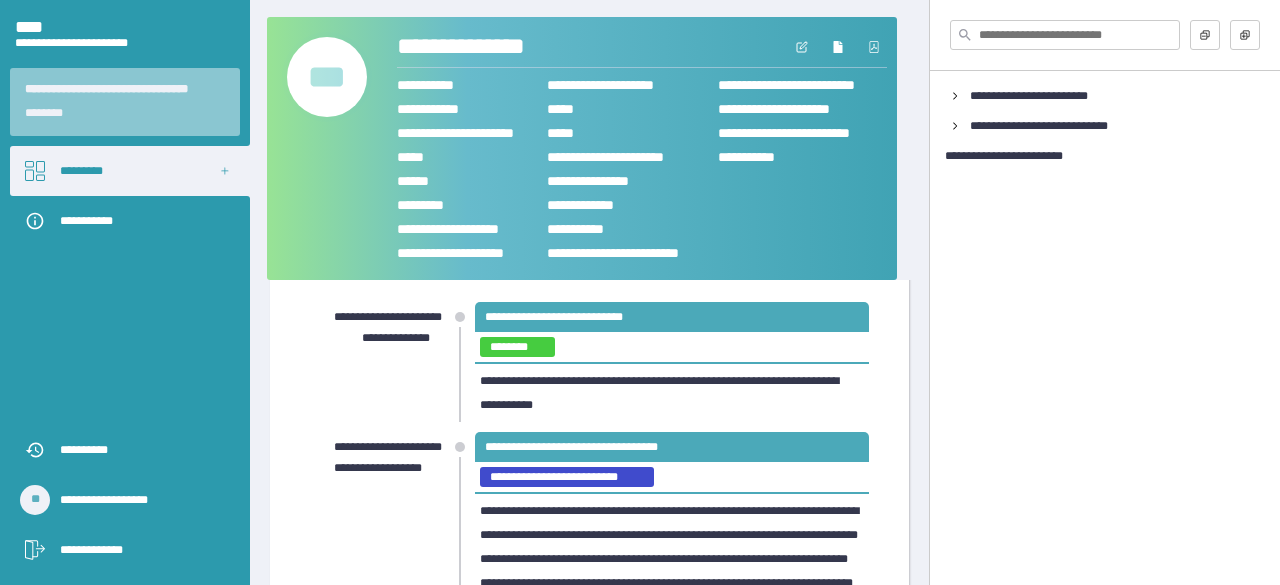 scroll, scrollTop: 0, scrollLeft: 0, axis: both 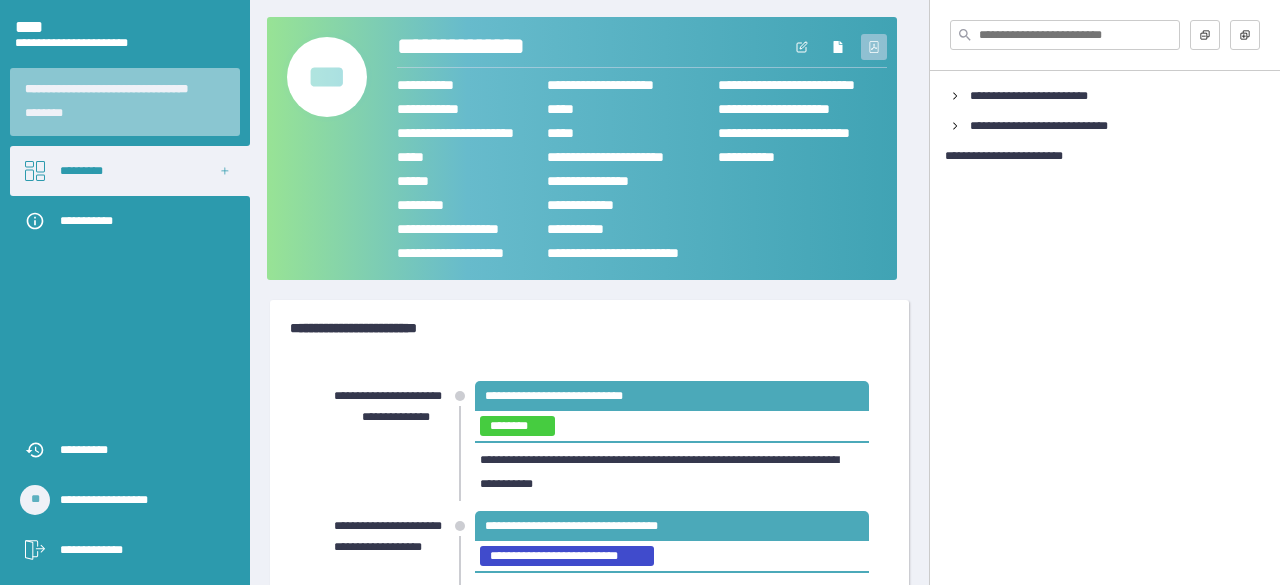 click 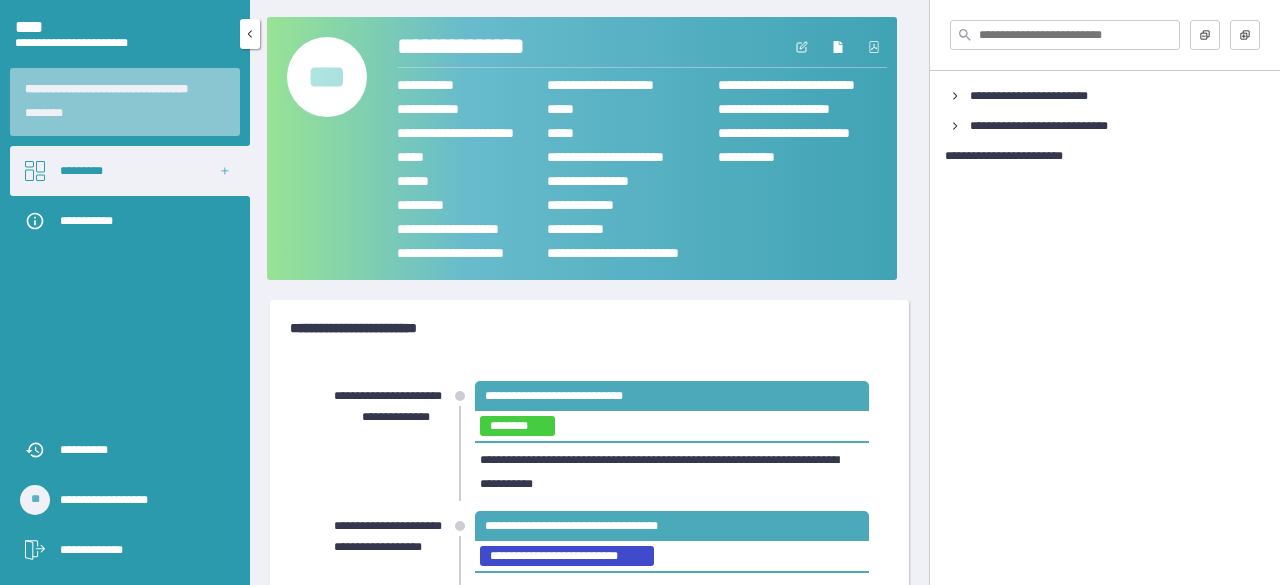 click on "*********" at bounding box center (130, 171) 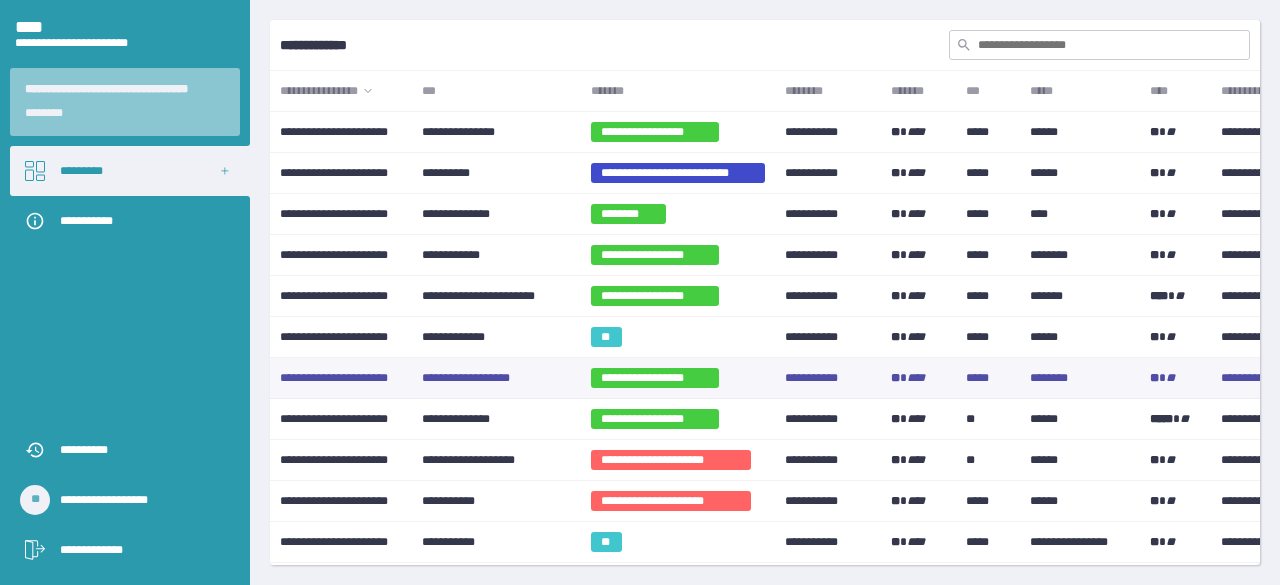 scroll, scrollTop: 300, scrollLeft: 0, axis: vertical 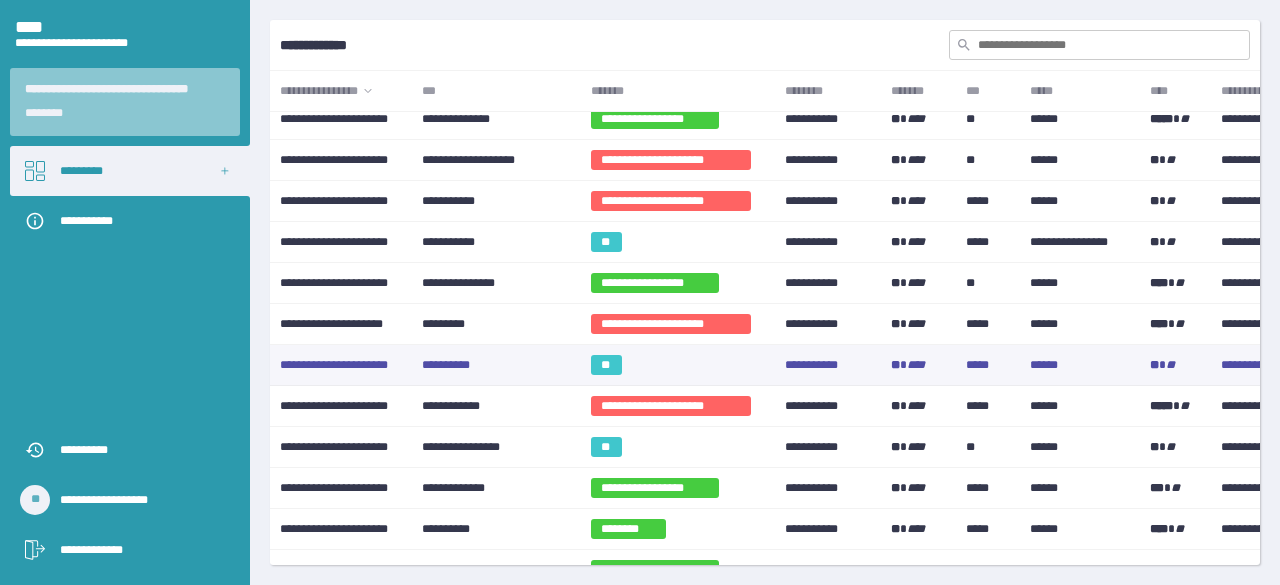 click on "**********" at bounding box center [496, 365] 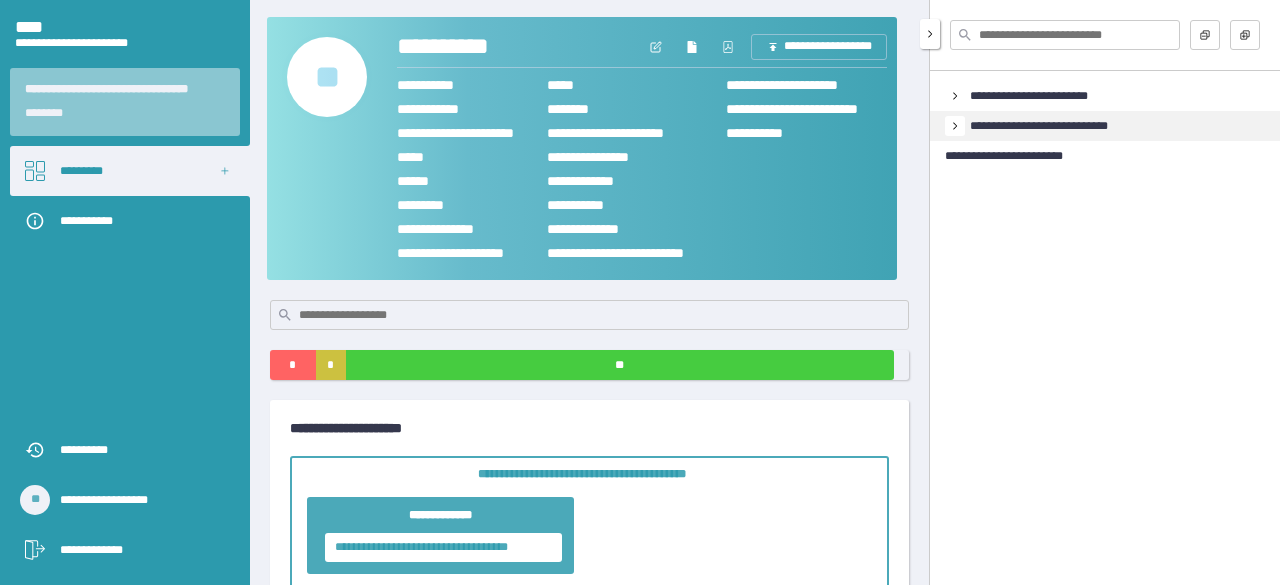 click at bounding box center (955, 126) 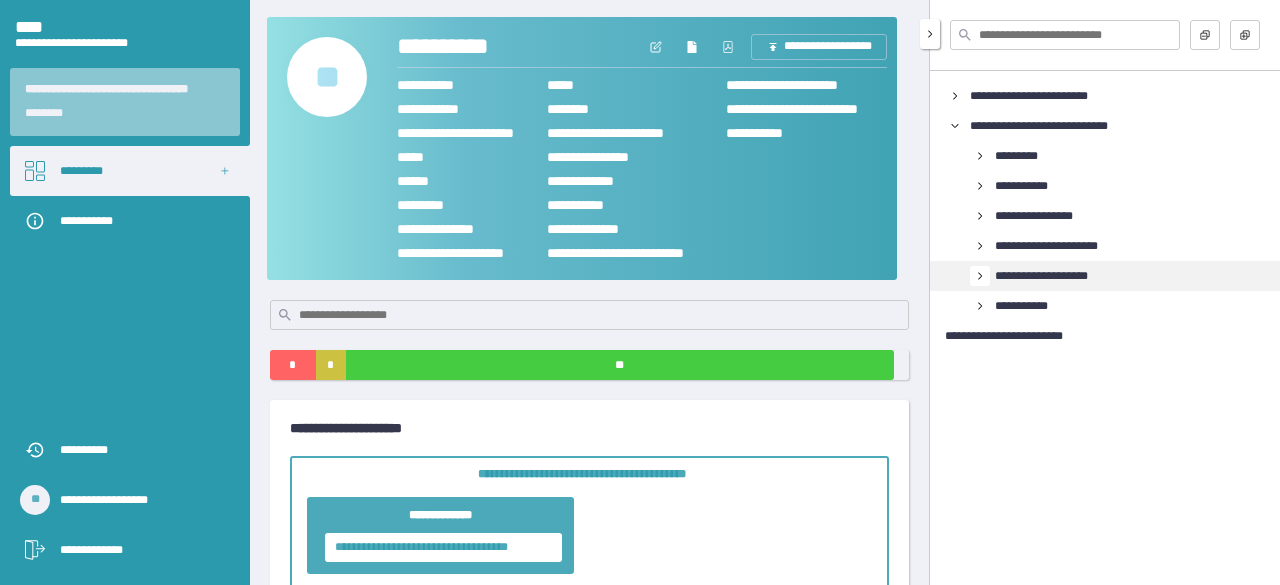 click 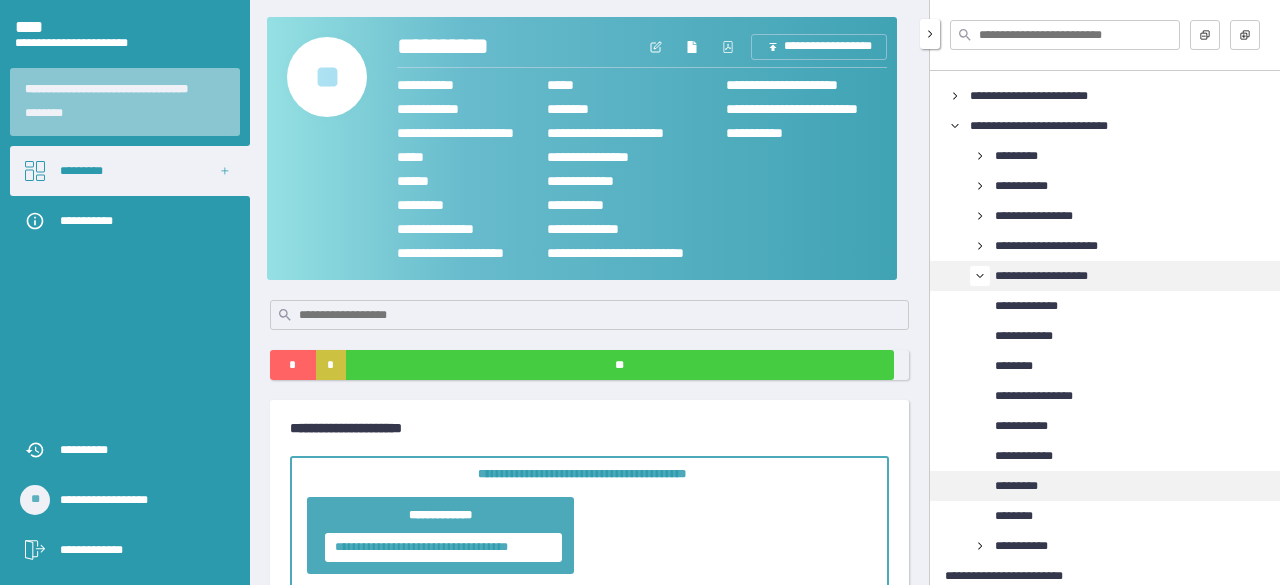 click on "*********" at bounding box center (1026, 486) 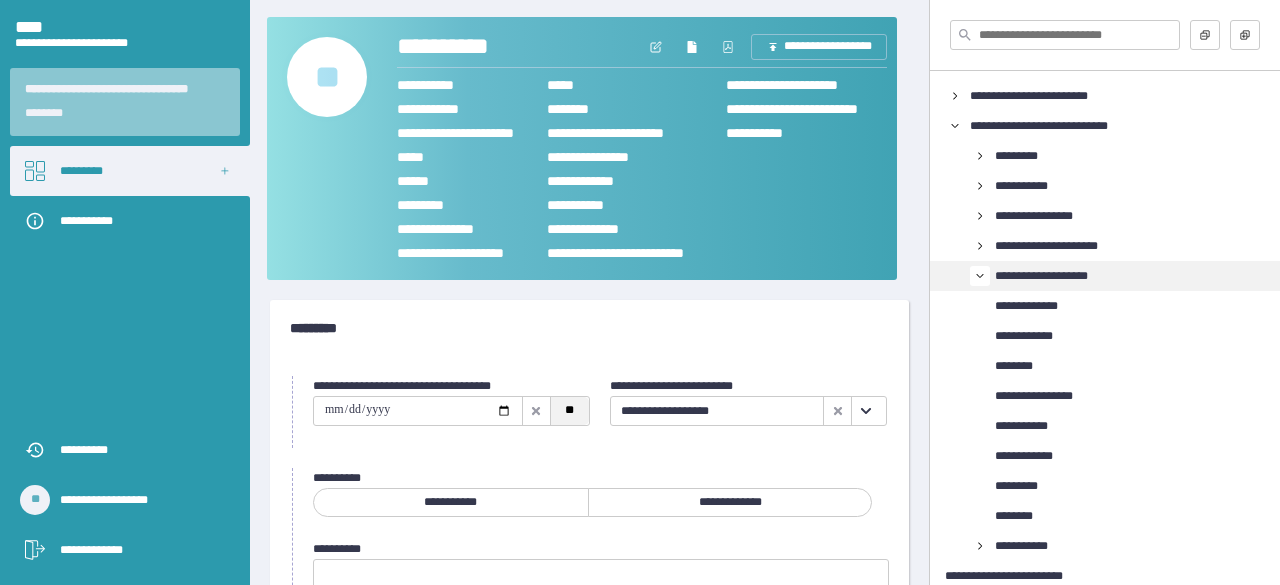 click on "**" at bounding box center (569, 411) 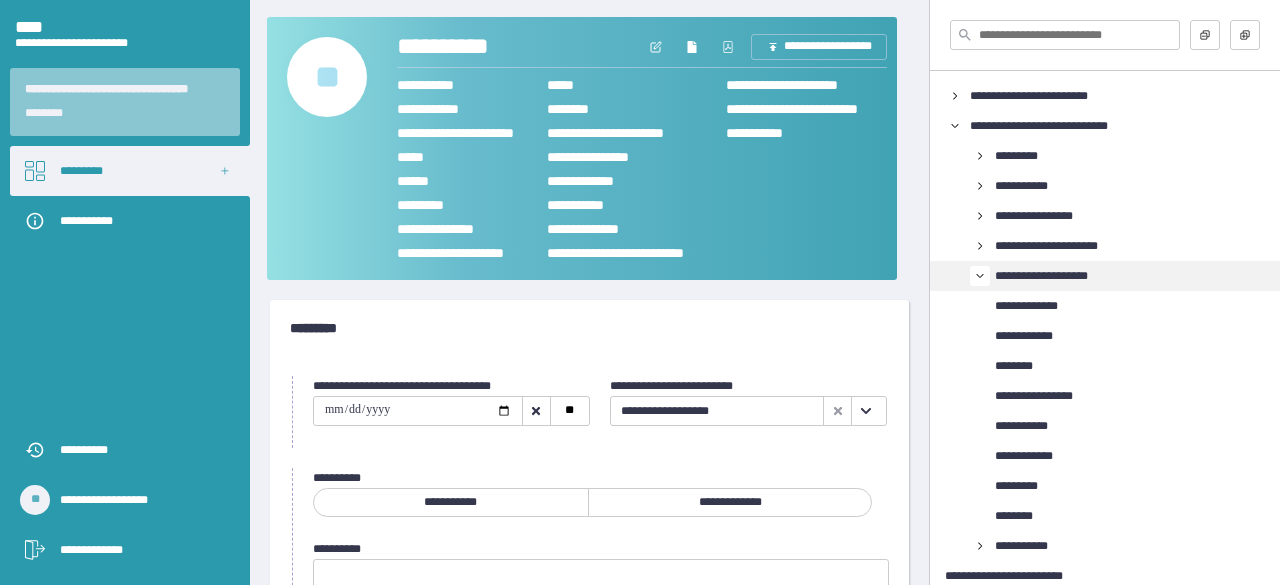 drag, startPoint x: 706, startPoint y: 502, endPoint x: 724, endPoint y: 486, distance: 24.083189 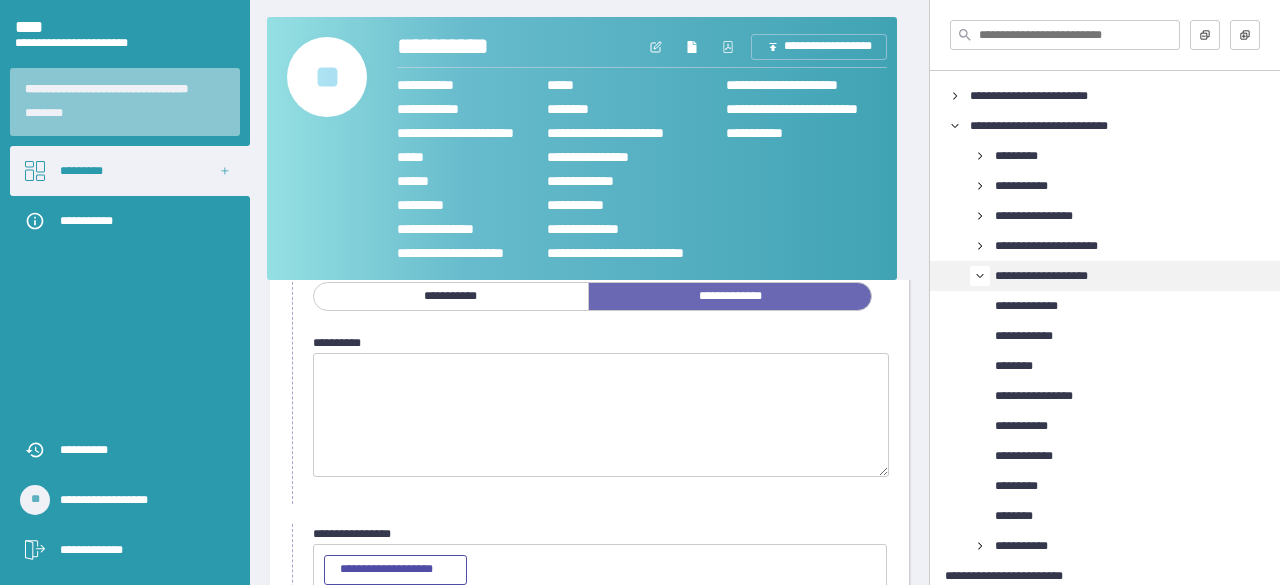 scroll, scrollTop: 300, scrollLeft: 0, axis: vertical 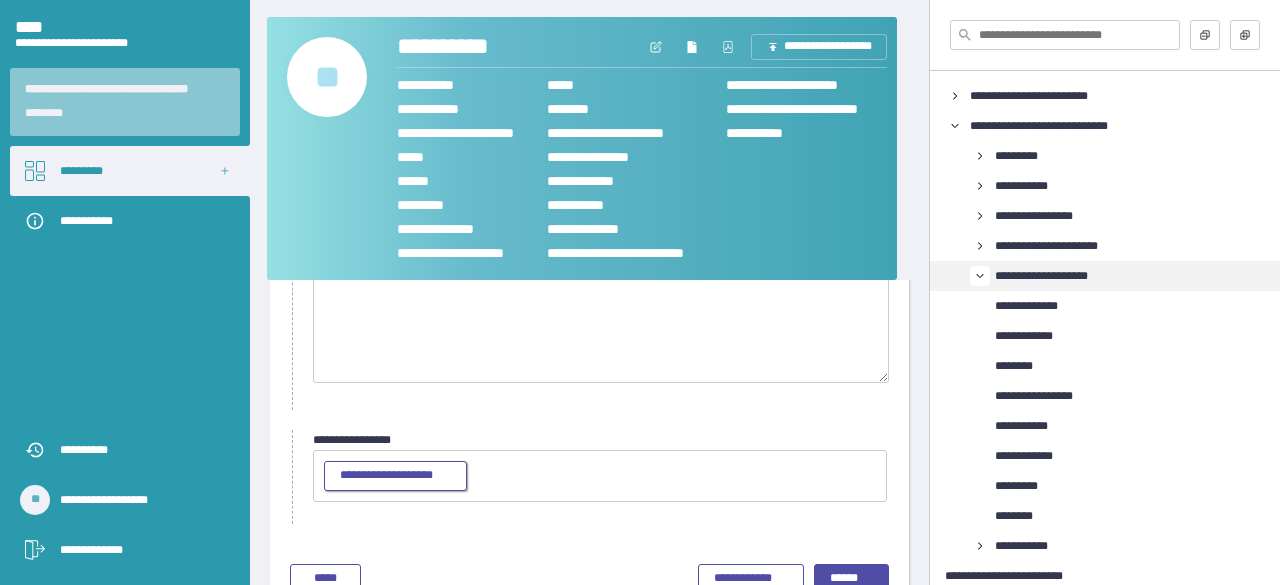 click on "**********" at bounding box center (395, 476) 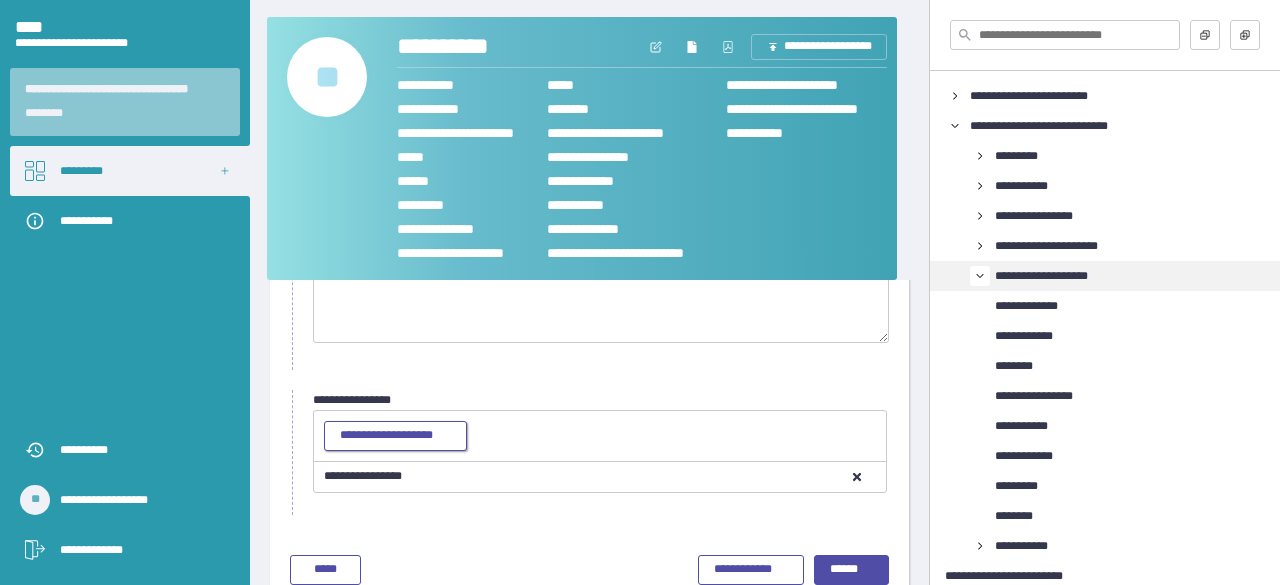 scroll, scrollTop: 376, scrollLeft: 0, axis: vertical 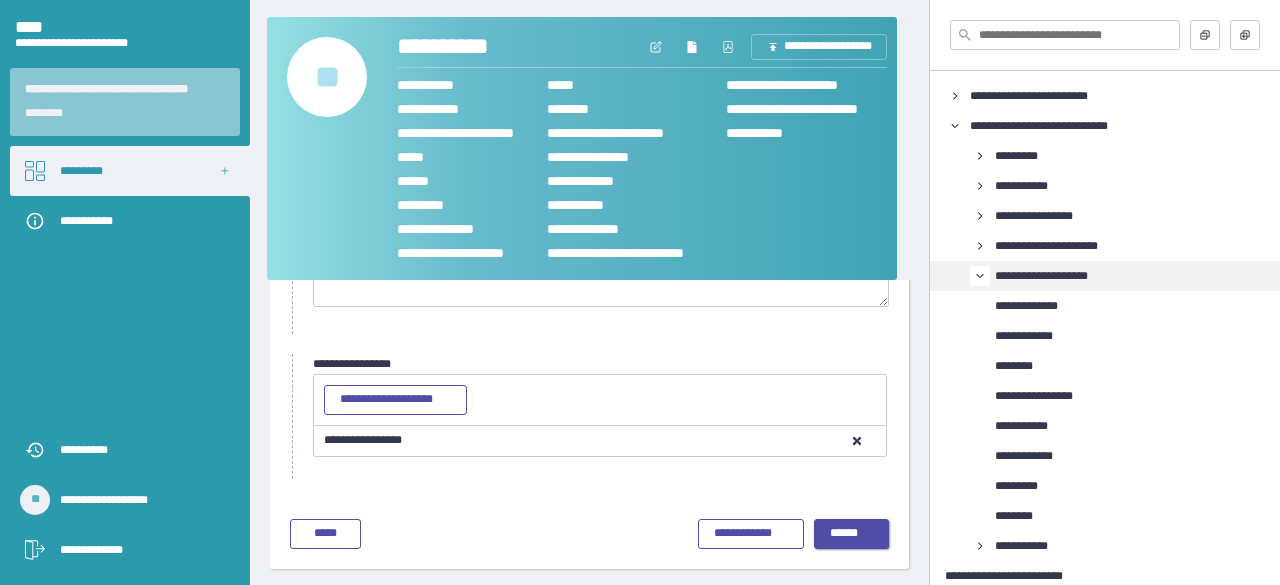 click on "******" at bounding box center (852, 534) 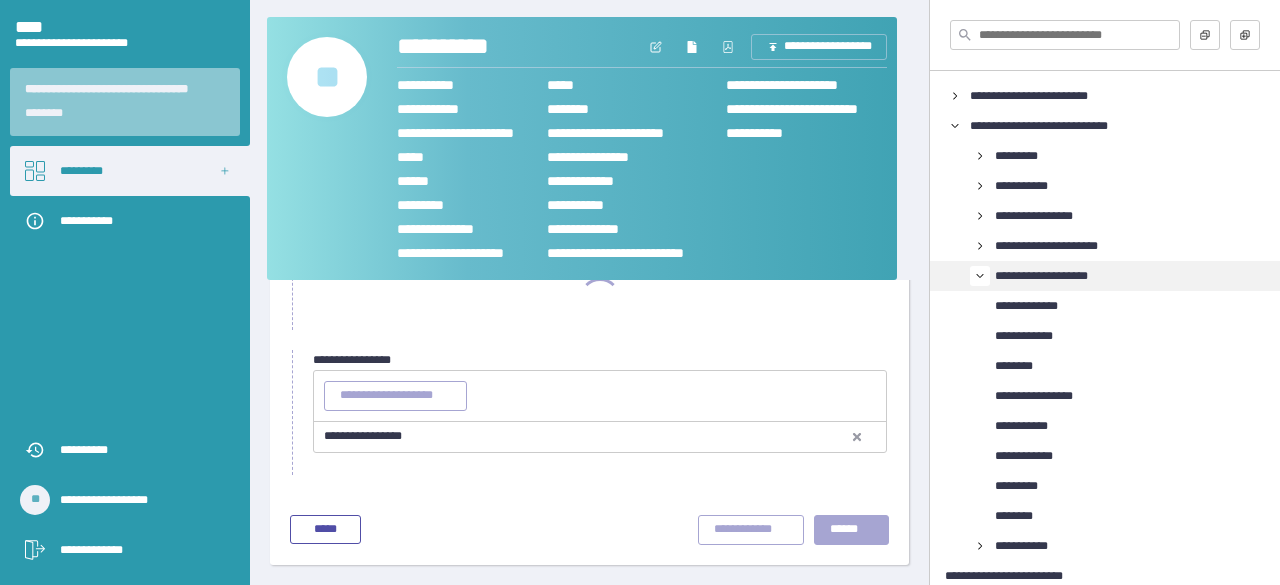 scroll, scrollTop: 197, scrollLeft: 0, axis: vertical 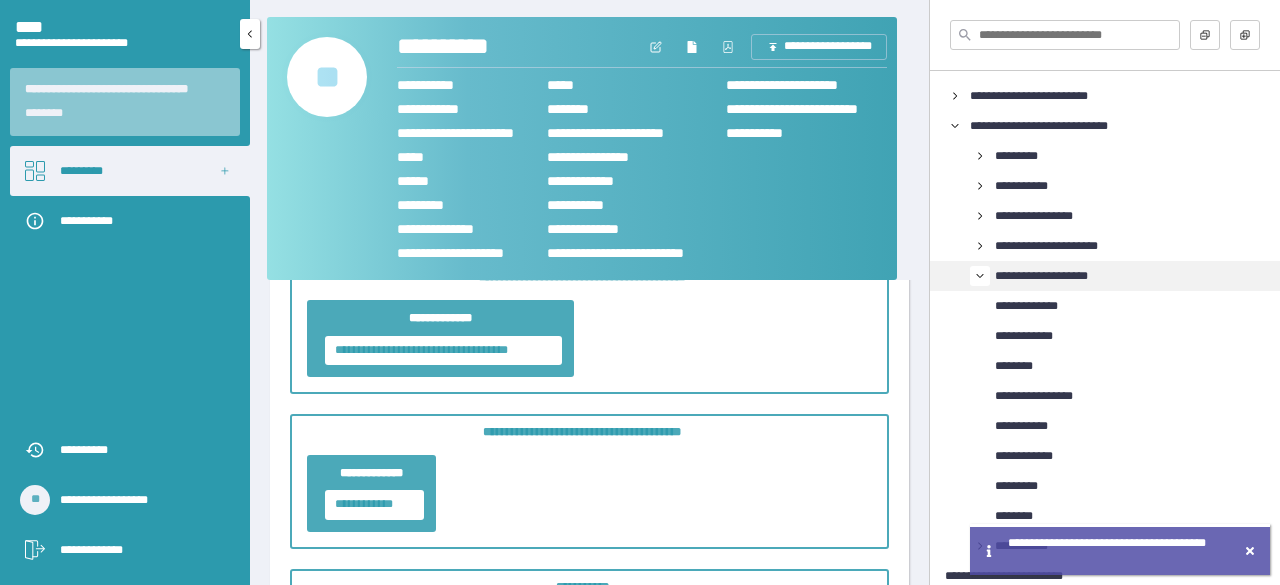 click on "*********" at bounding box center (130, 171) 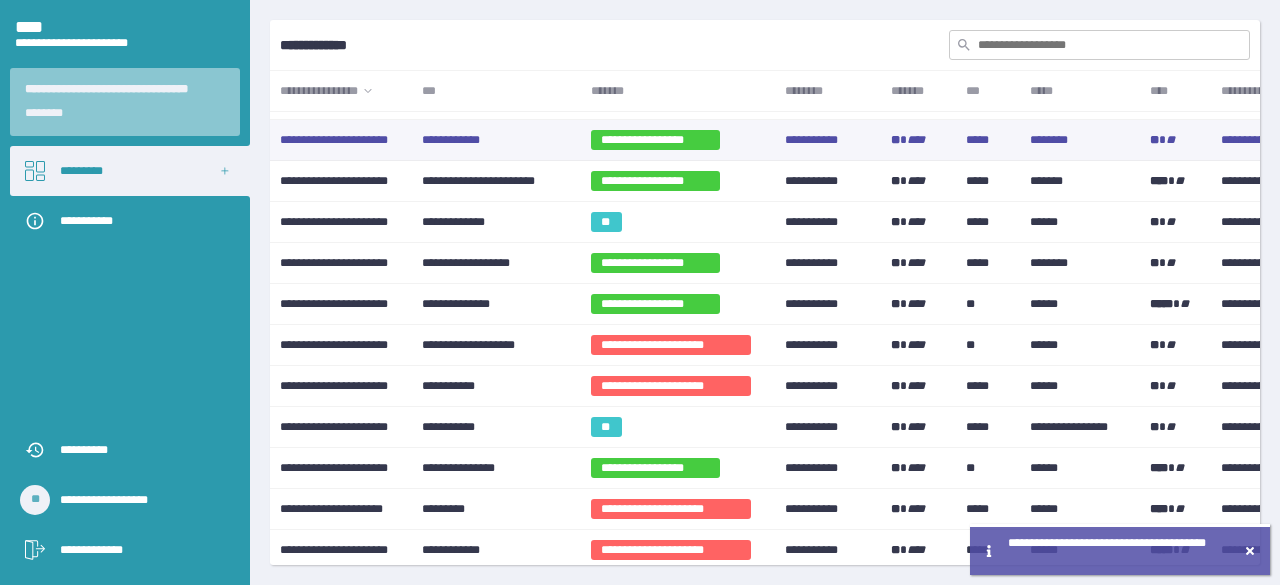 scroll, scrollTop: 200, scrollLeft: 0, axis: vertical 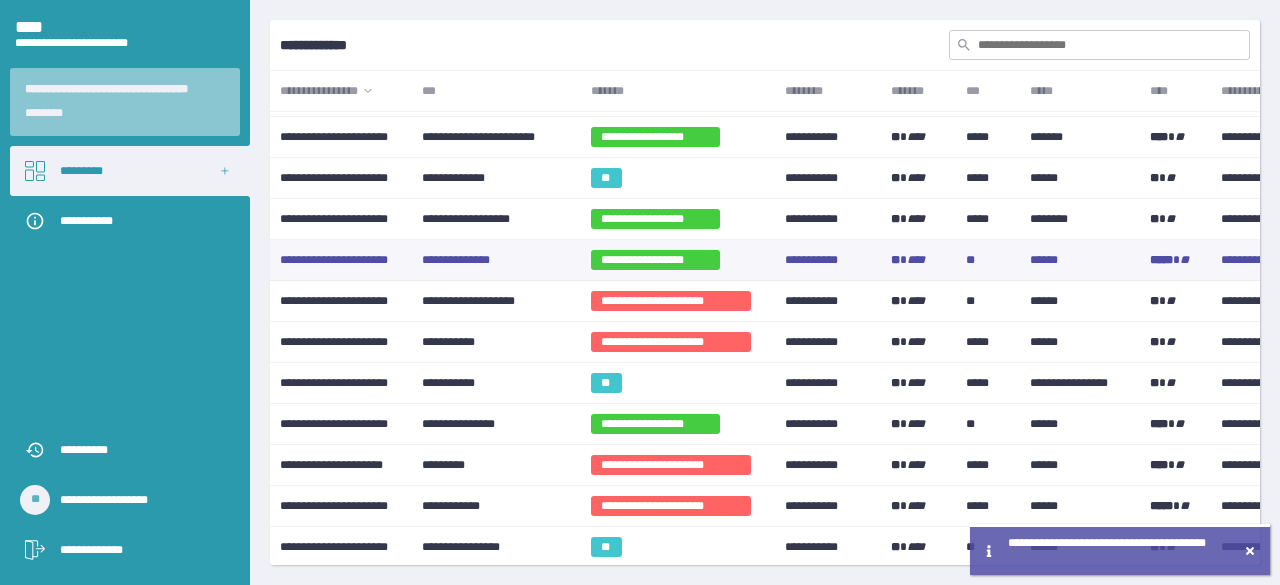 click on "**********" at bounding box center [496, 260] 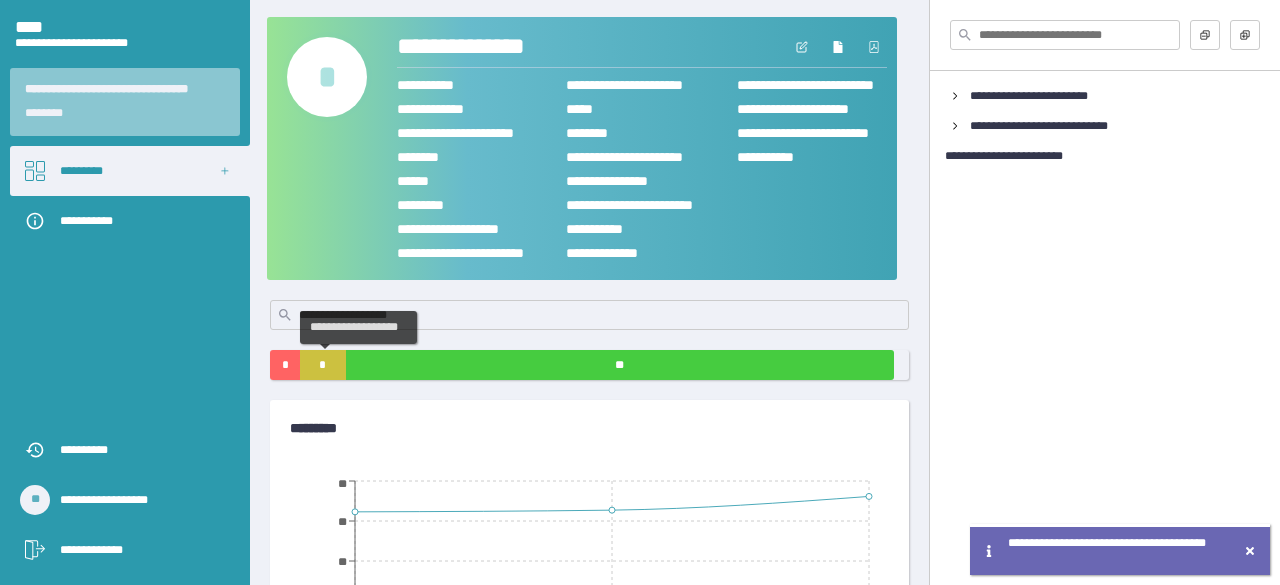 click on "*" at bounding box center (323, 365) 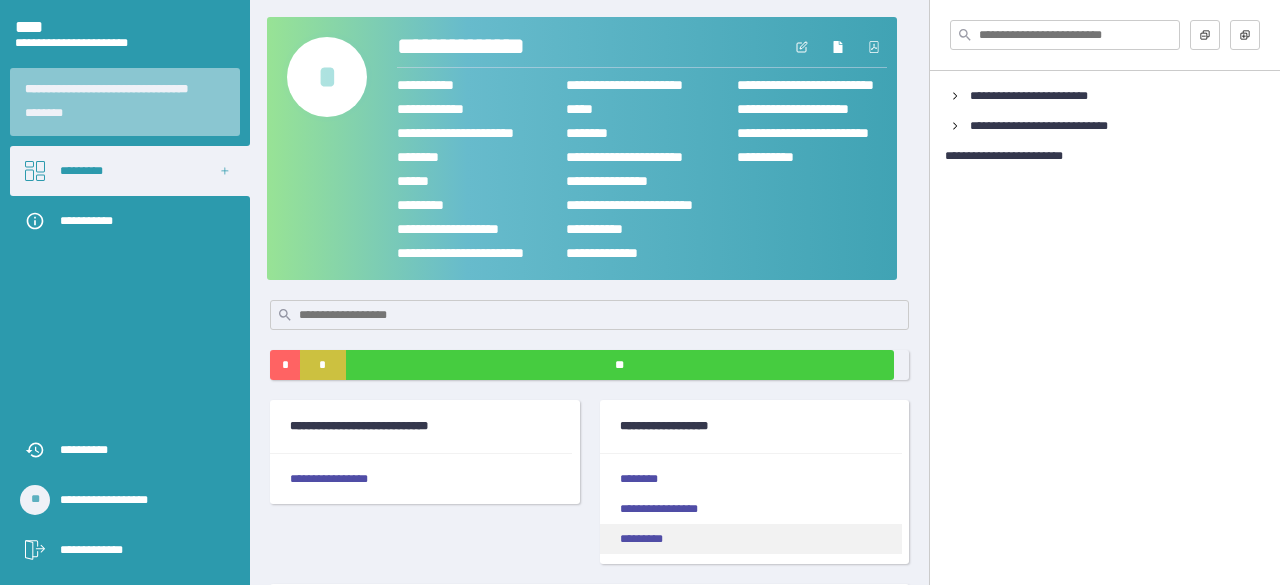 click on "*********" at bounding box center [751, 539] 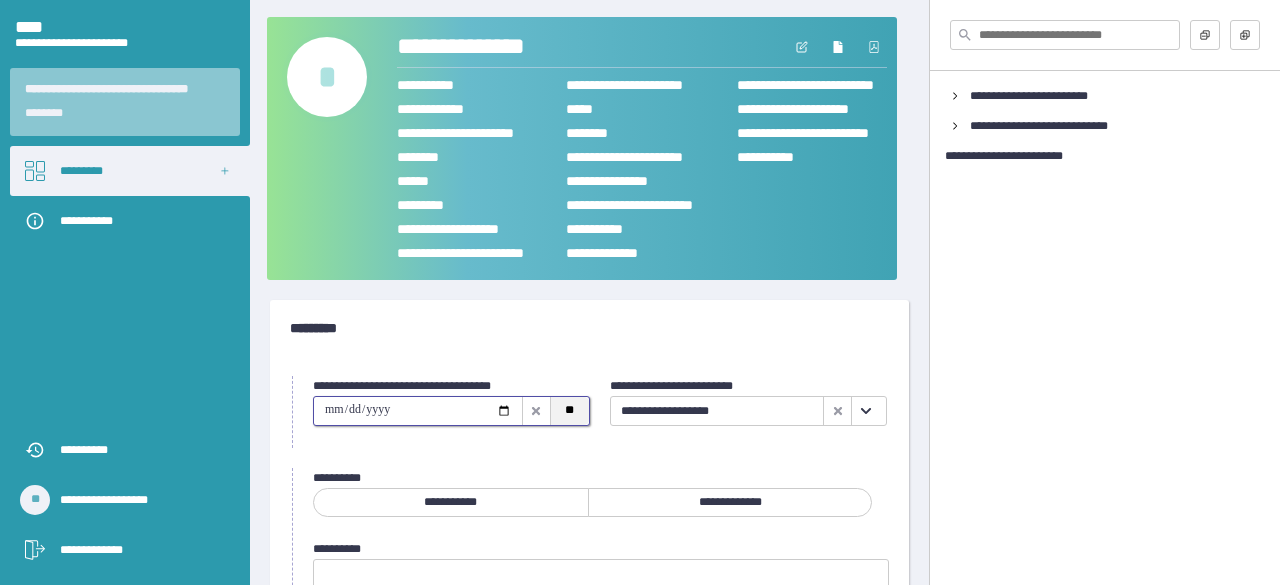 click on "**" at bounding box center (569, 411) 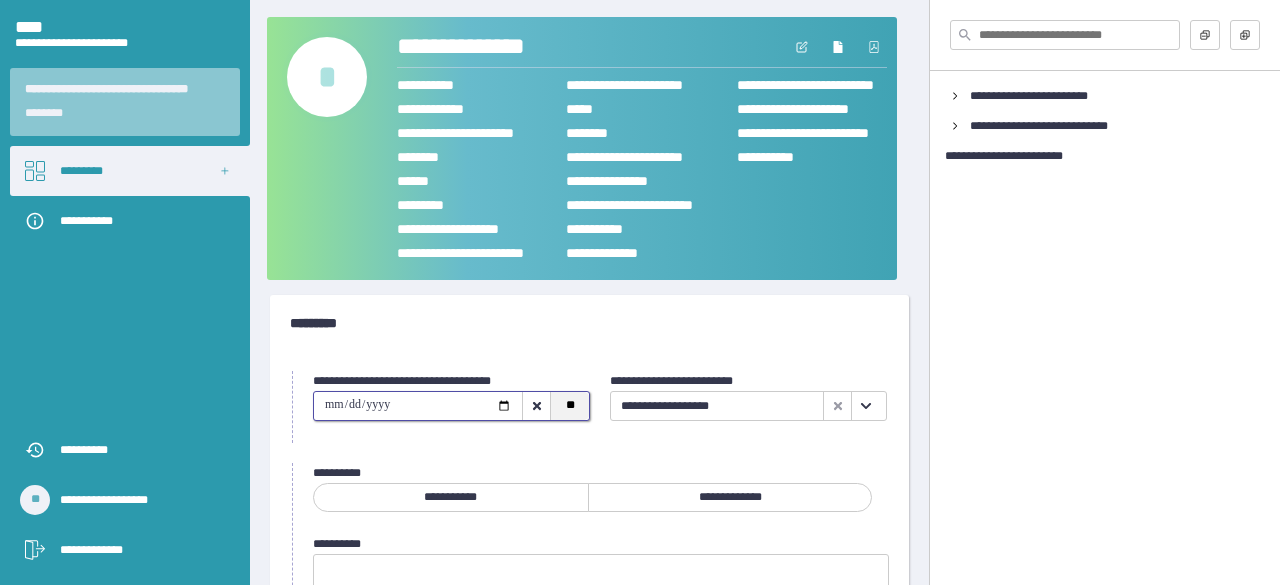 scroll, scrollTop: 0, scrollLeft: 0, axis: both 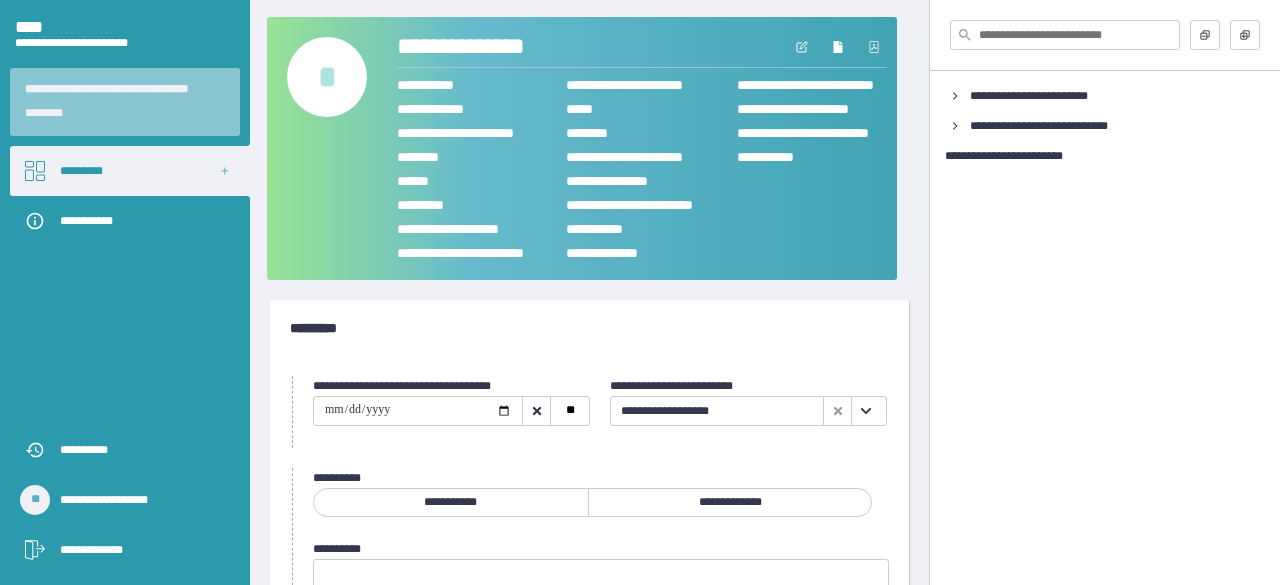 click on "**********" at bounding box center [730, 502] 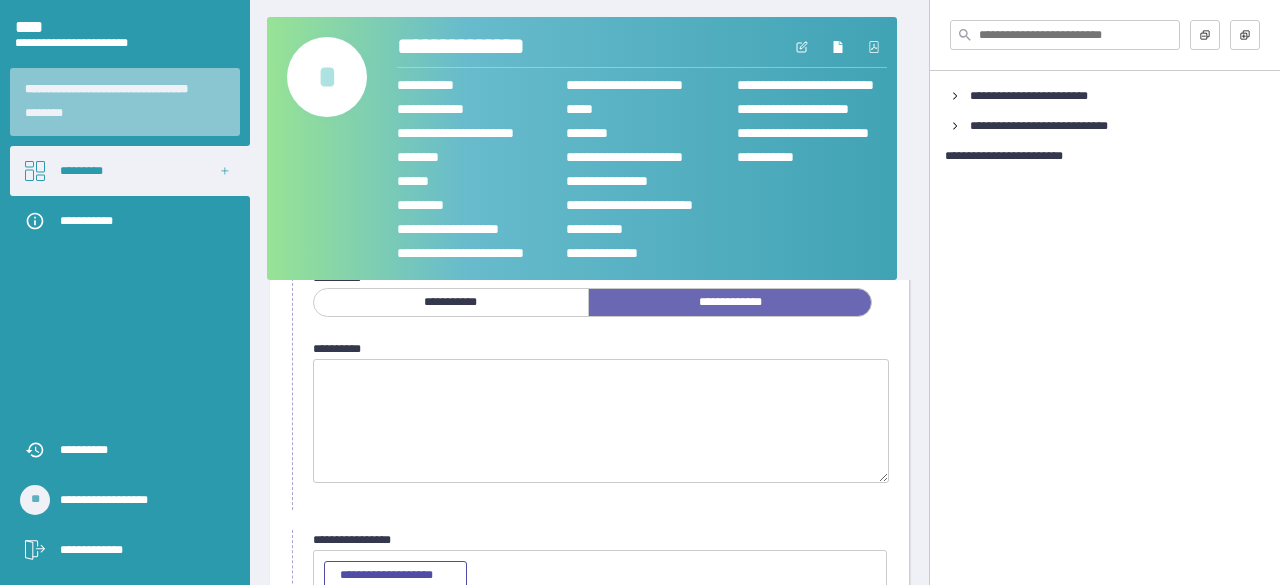 scroll, scrollTop: 300, scrollLeft: 0, axis: vertical 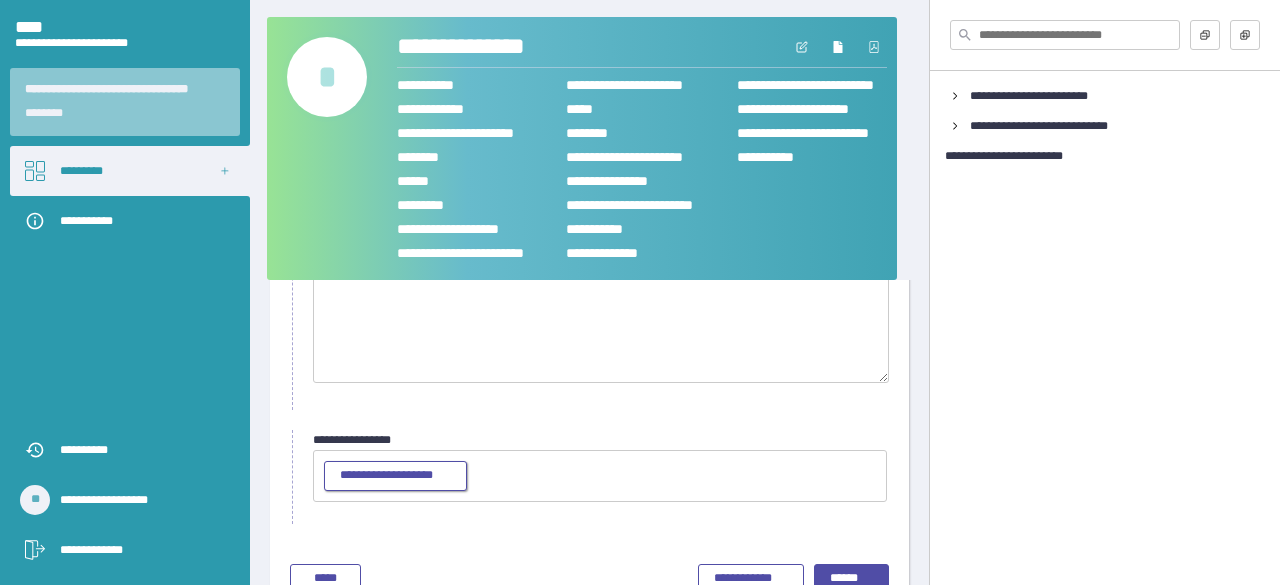 click on "**********" at bounding box center [395, 476] 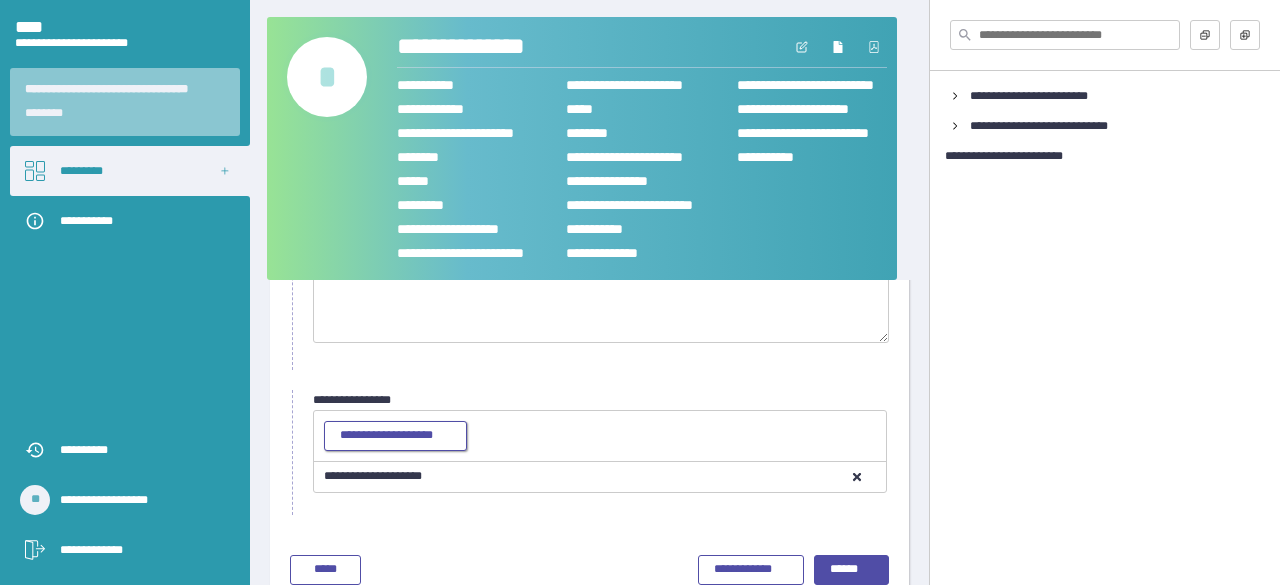 scroll, scrollTop: 376, scrollLeft: 0, axis: vertical 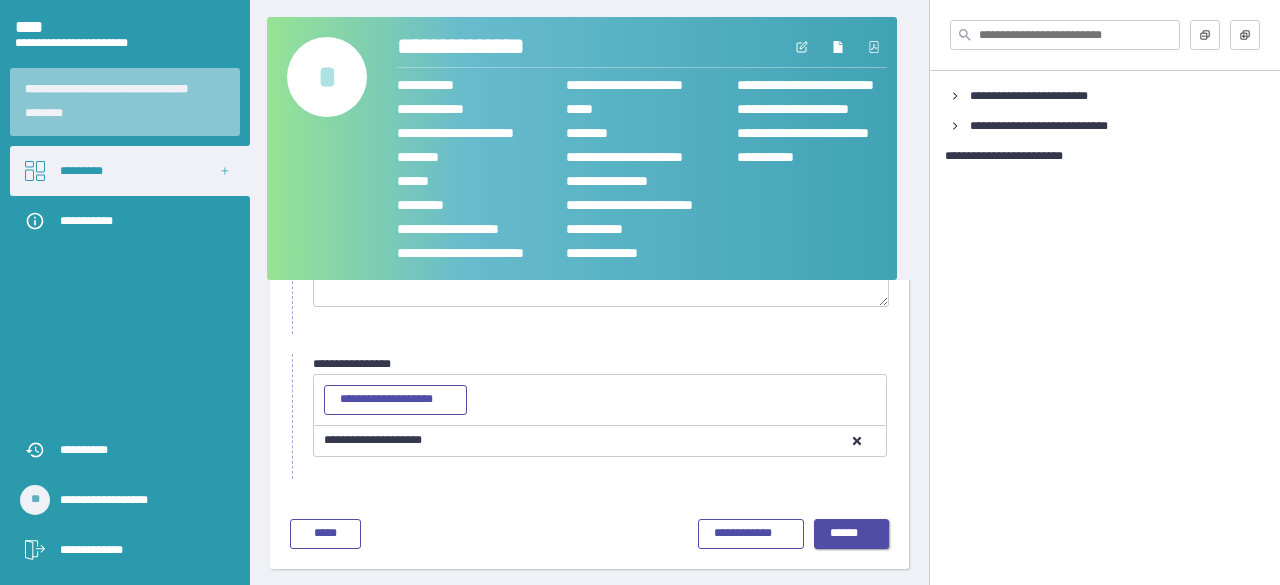 click on "******" at bounding box center (852, 534) 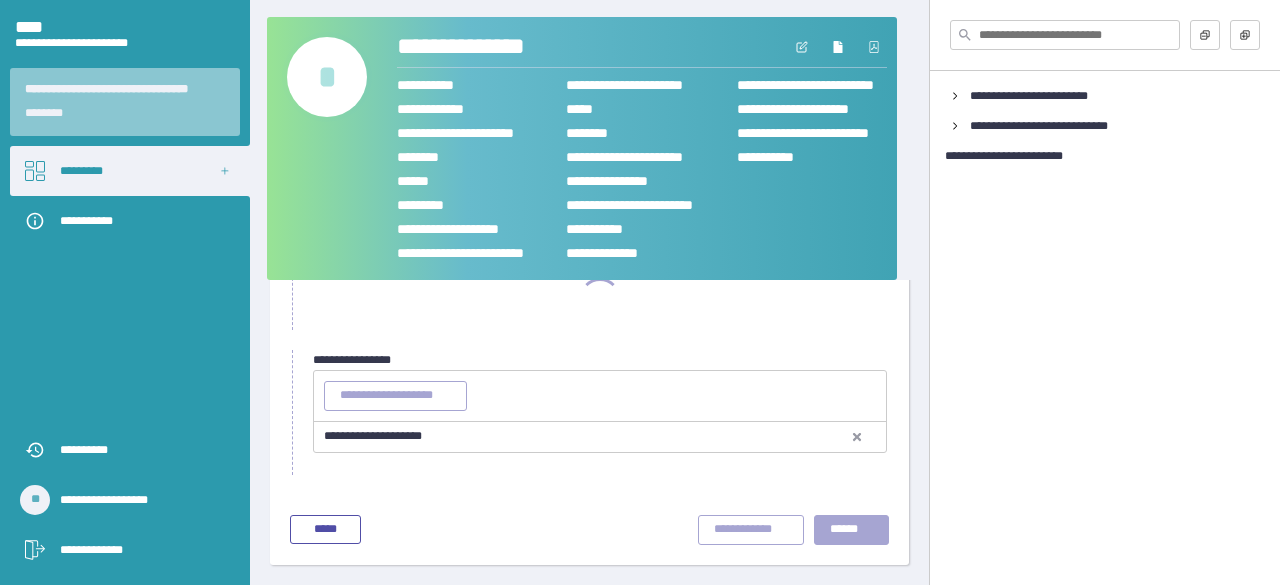 scroll, scrollTop: 197, scrollLeft: 0, axis: vertical 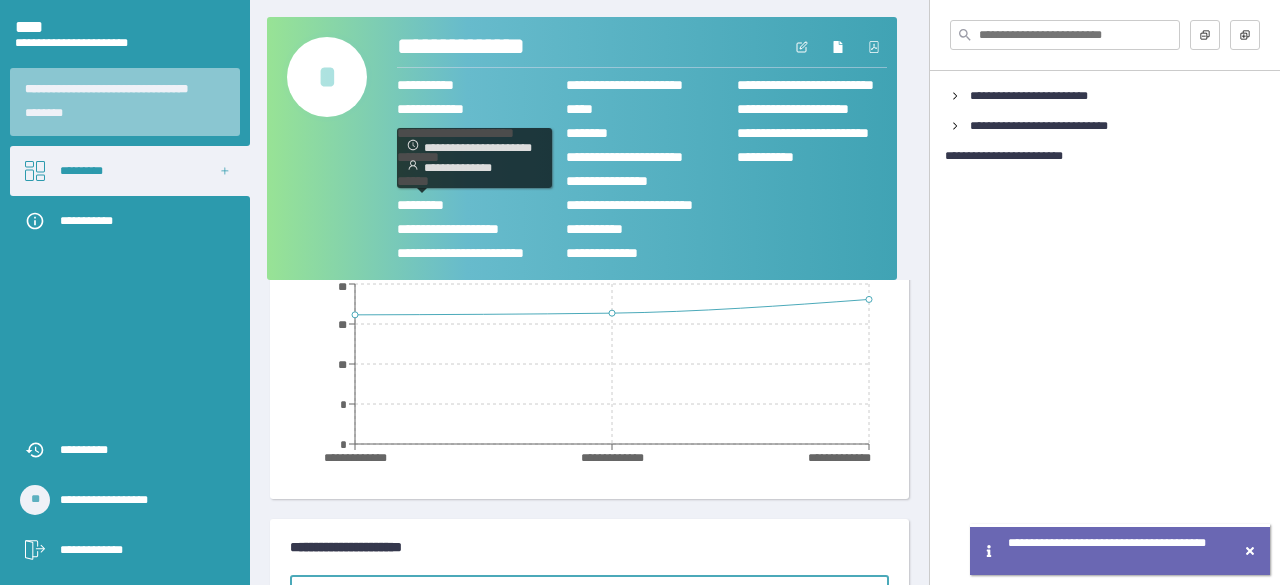 click on "*** * ****" at bounding box center [481, 205] 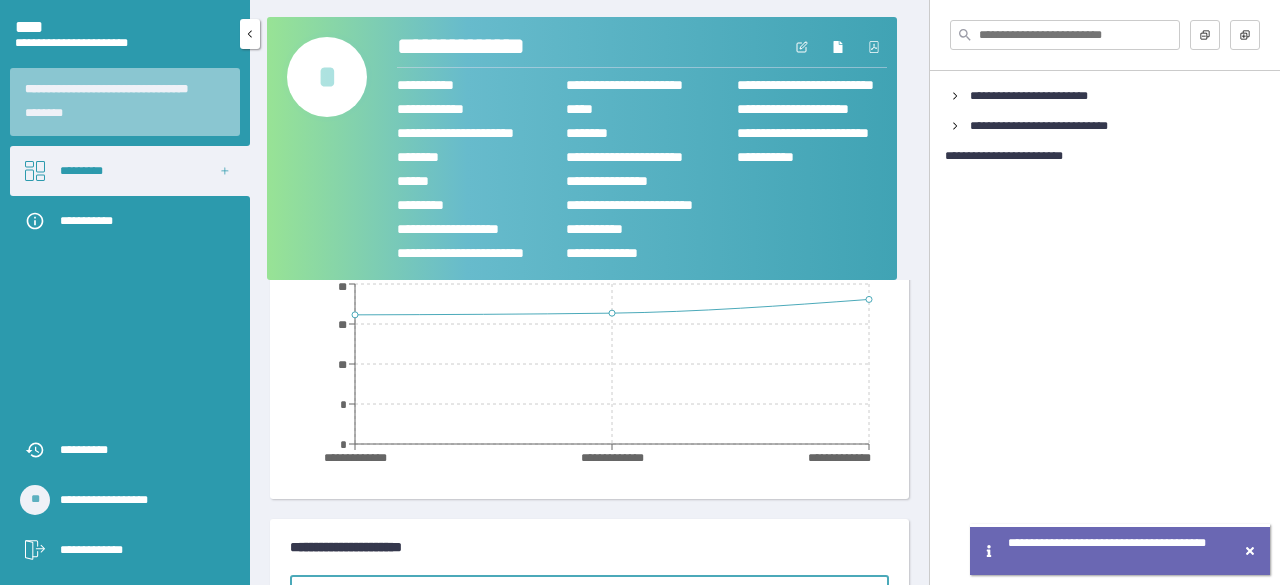 click on "*********" at bounding box center (130, 171) 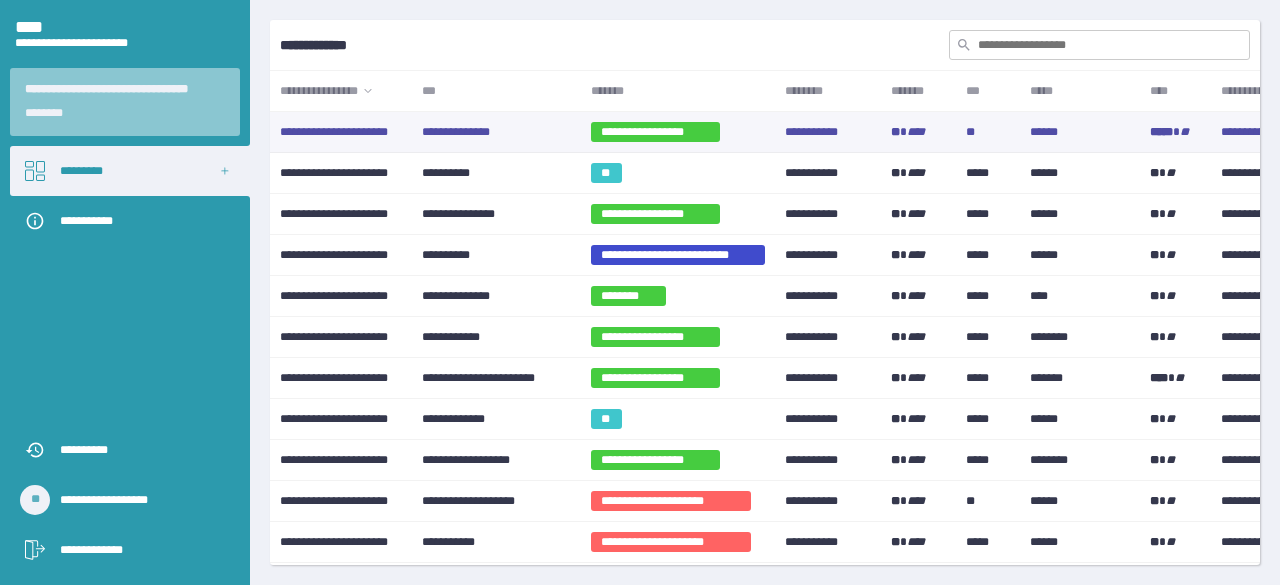 click on "**********" at bounding box center (655, 132) 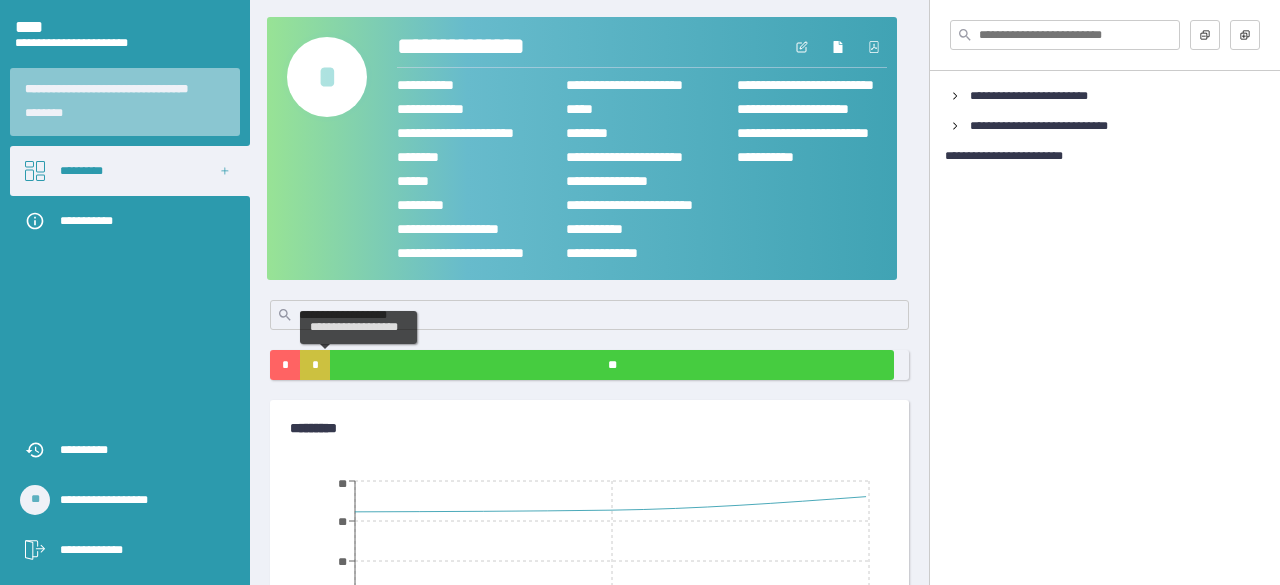 click on "*" at bounding box center (315, 365) 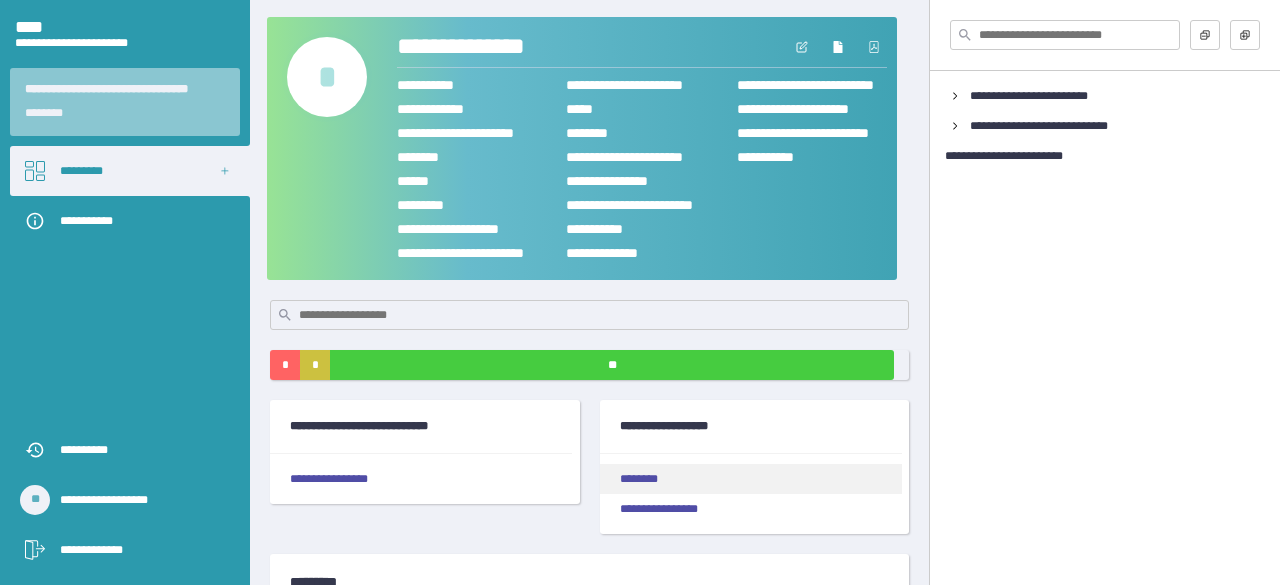 click on "********" at bounding box center (751, 479) 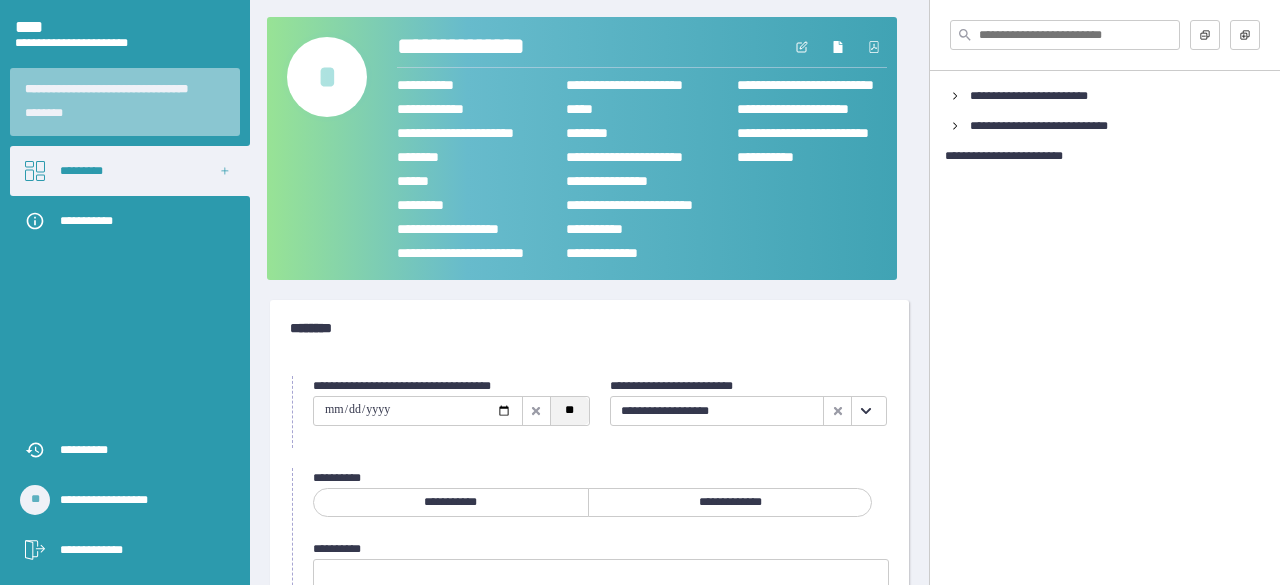 click on "**" at bounding box center [569, 411] 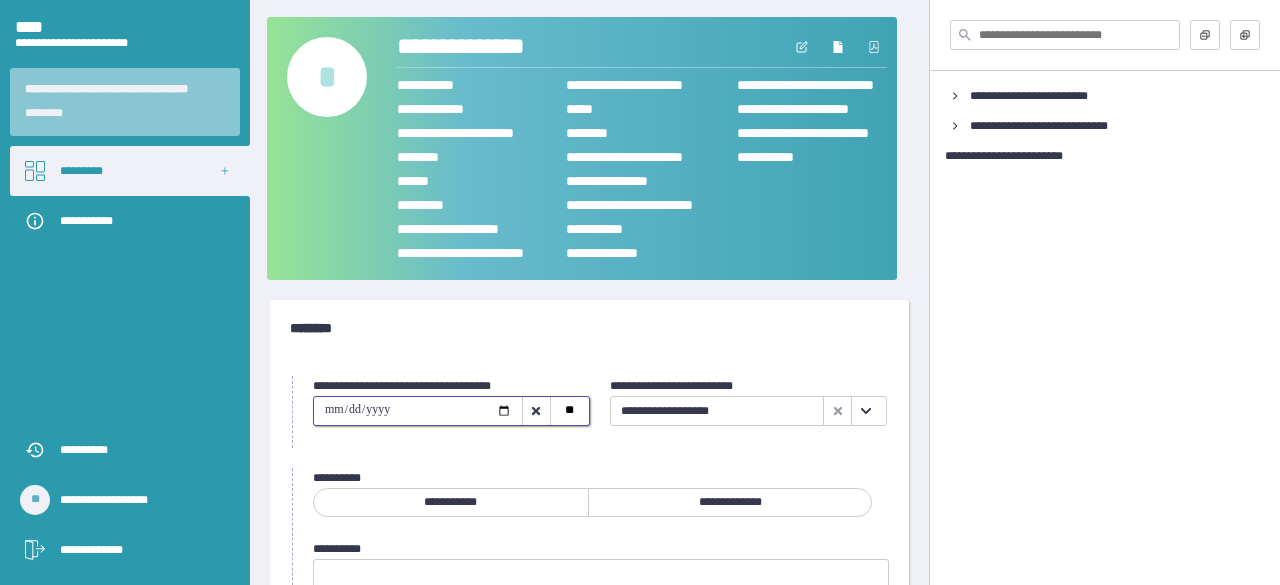 click on "**********" at bounding box center [730, 502] 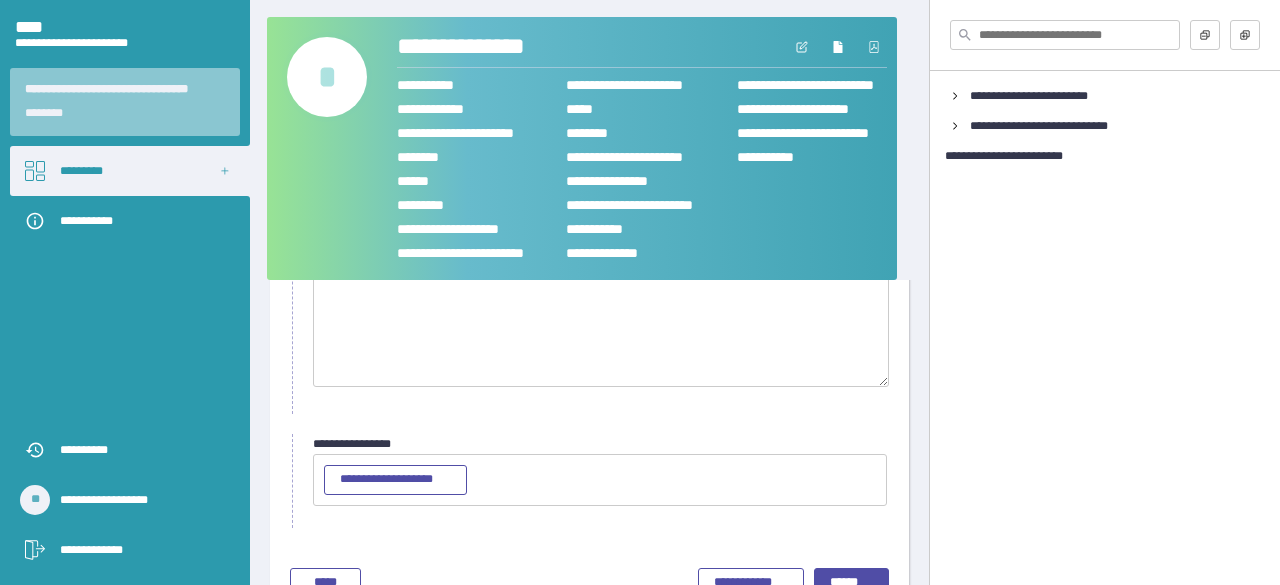 scroll, scrollTop: 300, scrollLeft: 0, axis: vertical 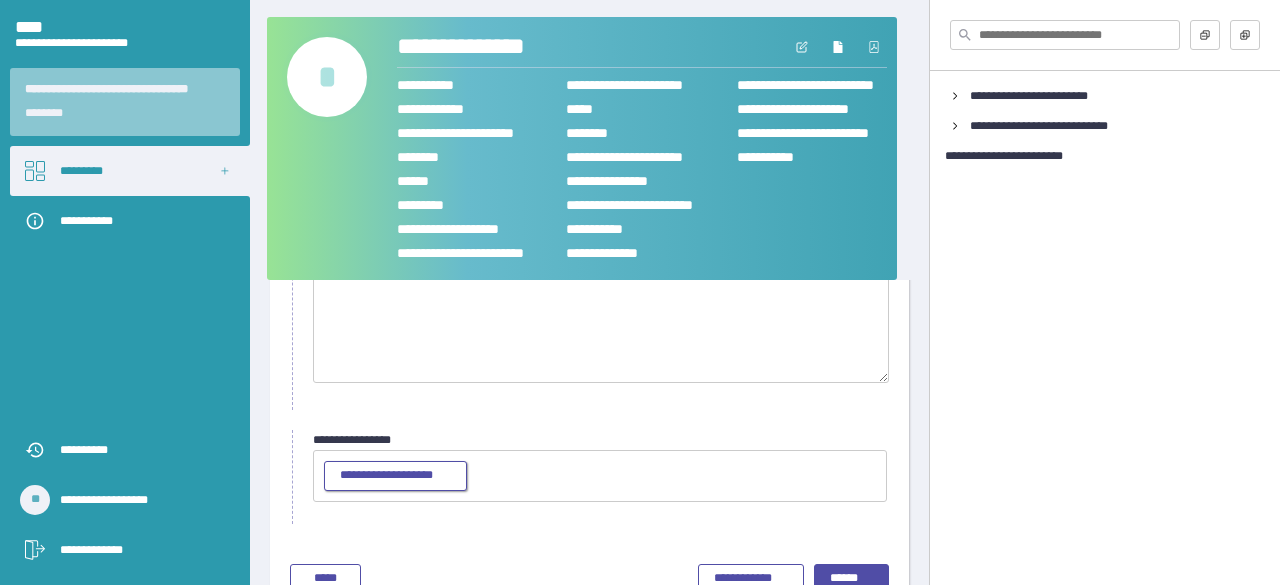 click on "**********" at bounding box center [395, 476] 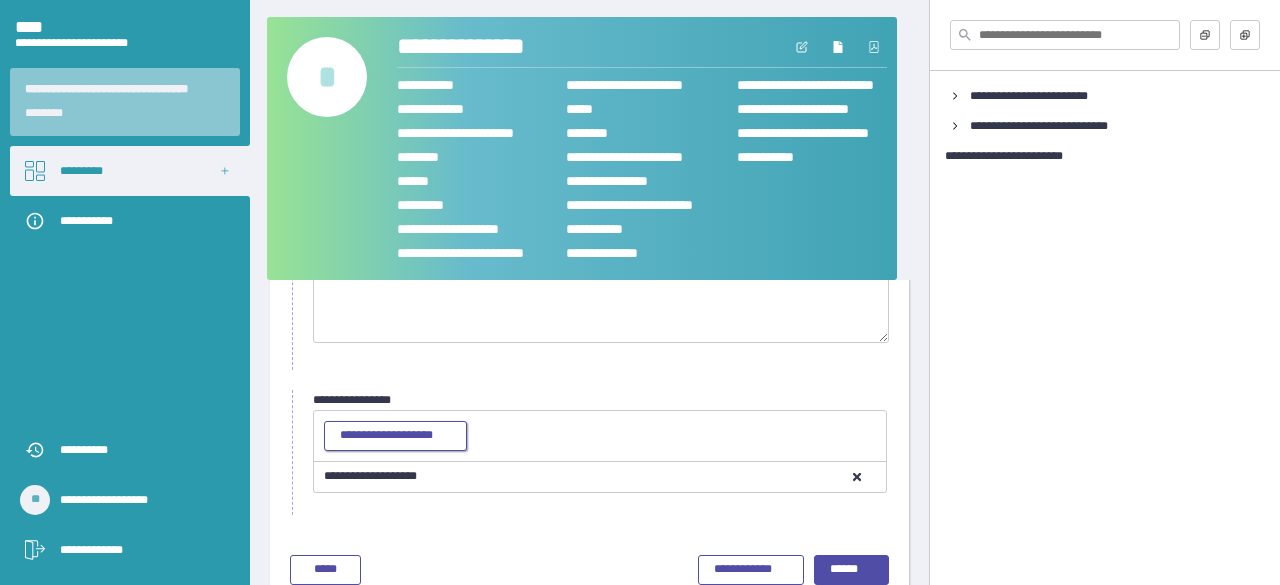 scroll, scrollTop: 376, scrollLeft: 0, axis: vertical 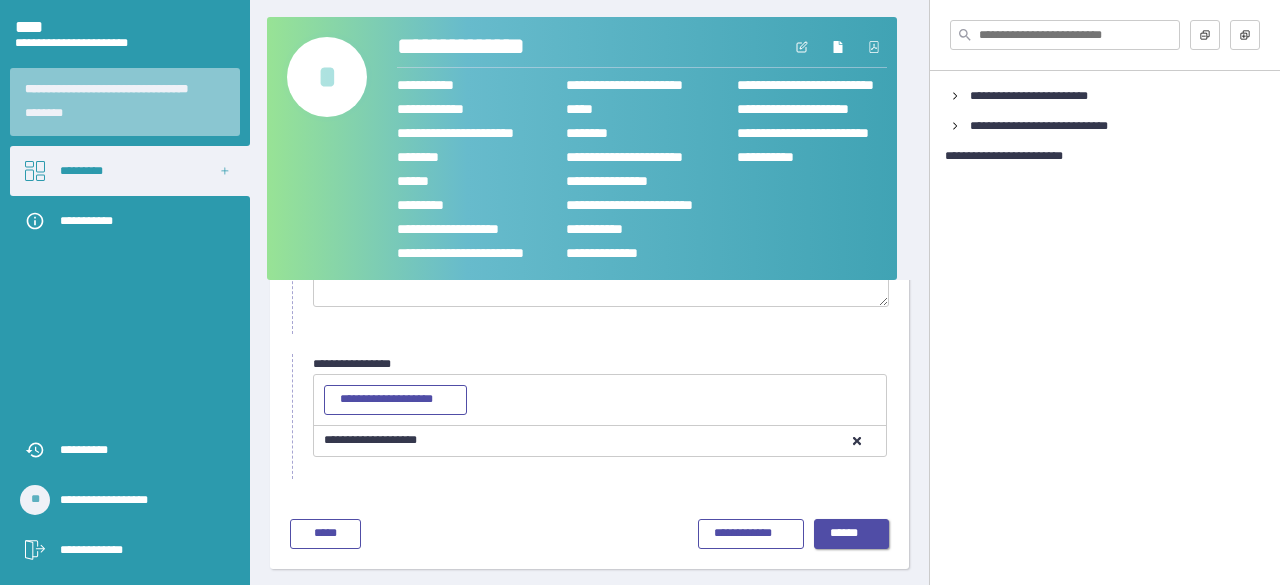 click on "******" at bounding box center [852, 534] 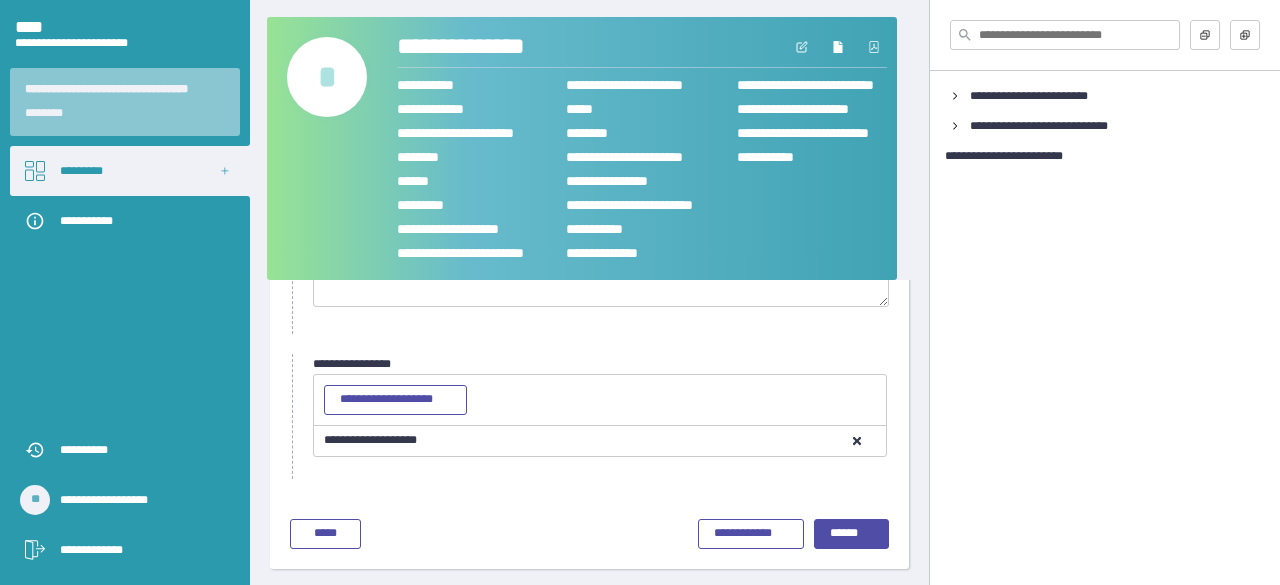 scroll, scrollTop: 197, scrollLeft: 0, axis: vertical 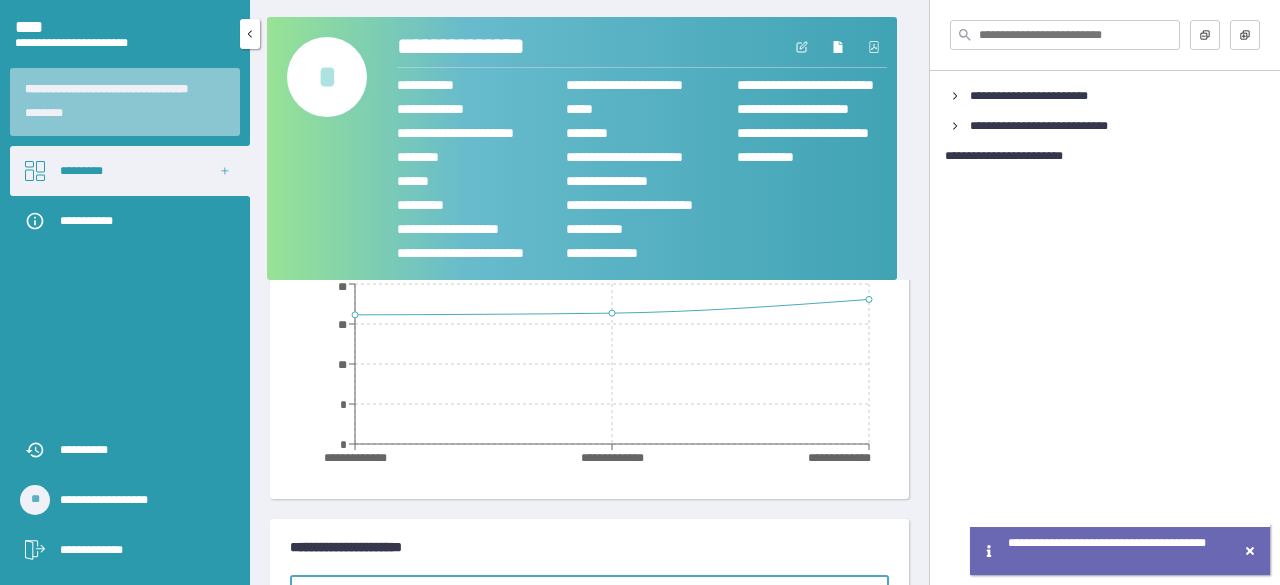 click on "*********" at bounding box center (130, 171) 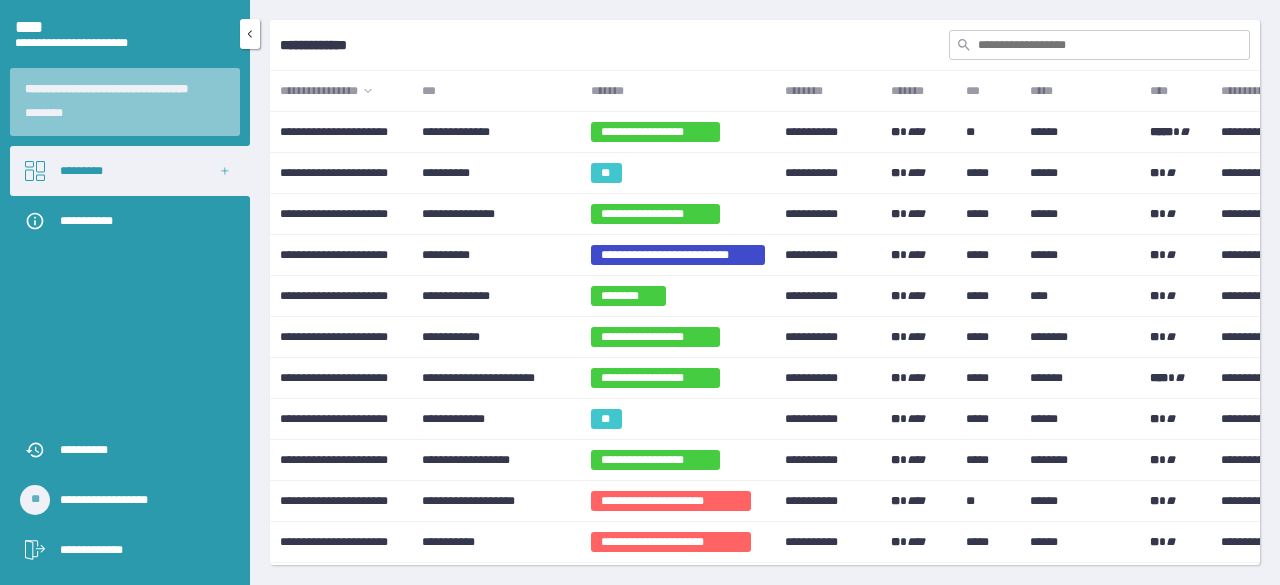 click on "*********" at bounding box center (130, 171) 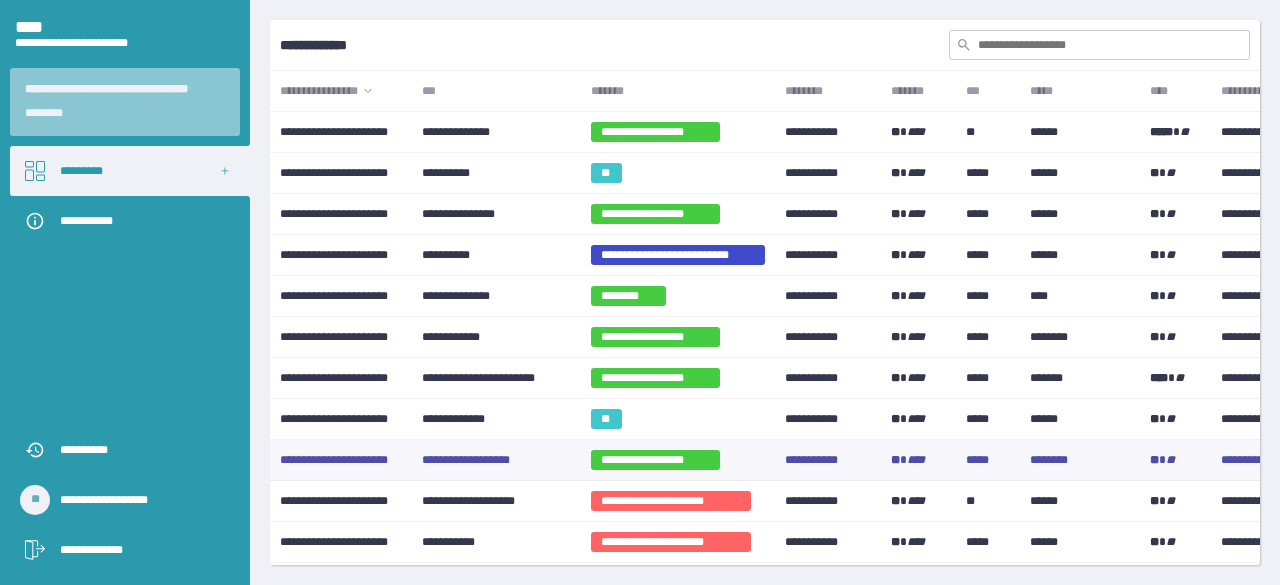 scroll, scrollTop: 100, scrollLeft: 0, axis: vertical 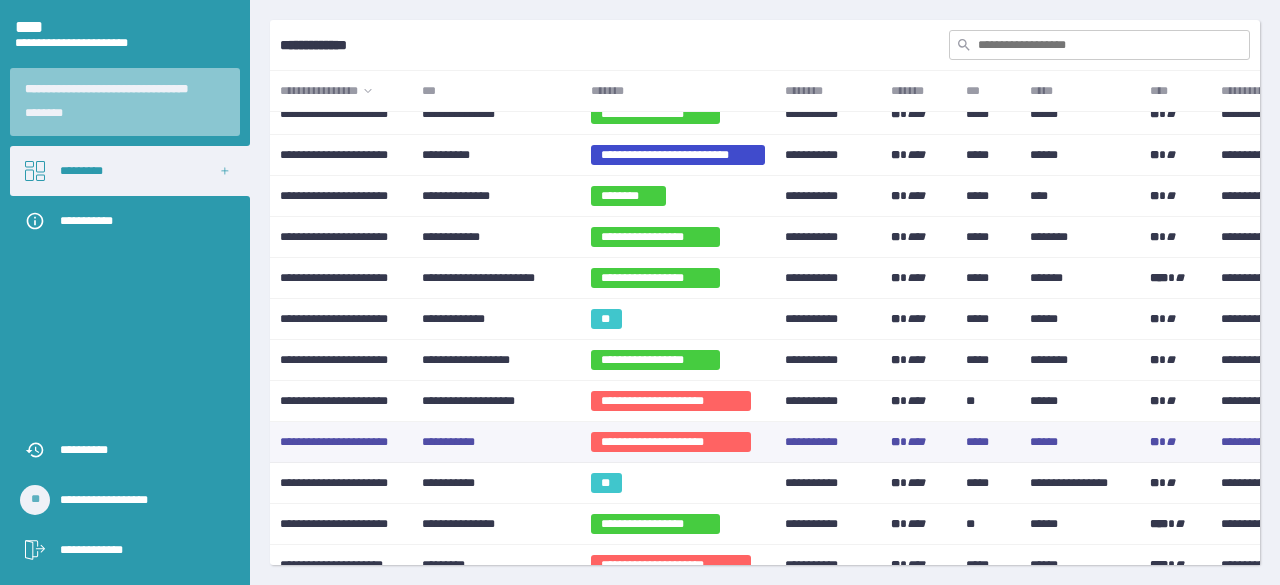 click on "**********" at bounding box center (496, 442) 